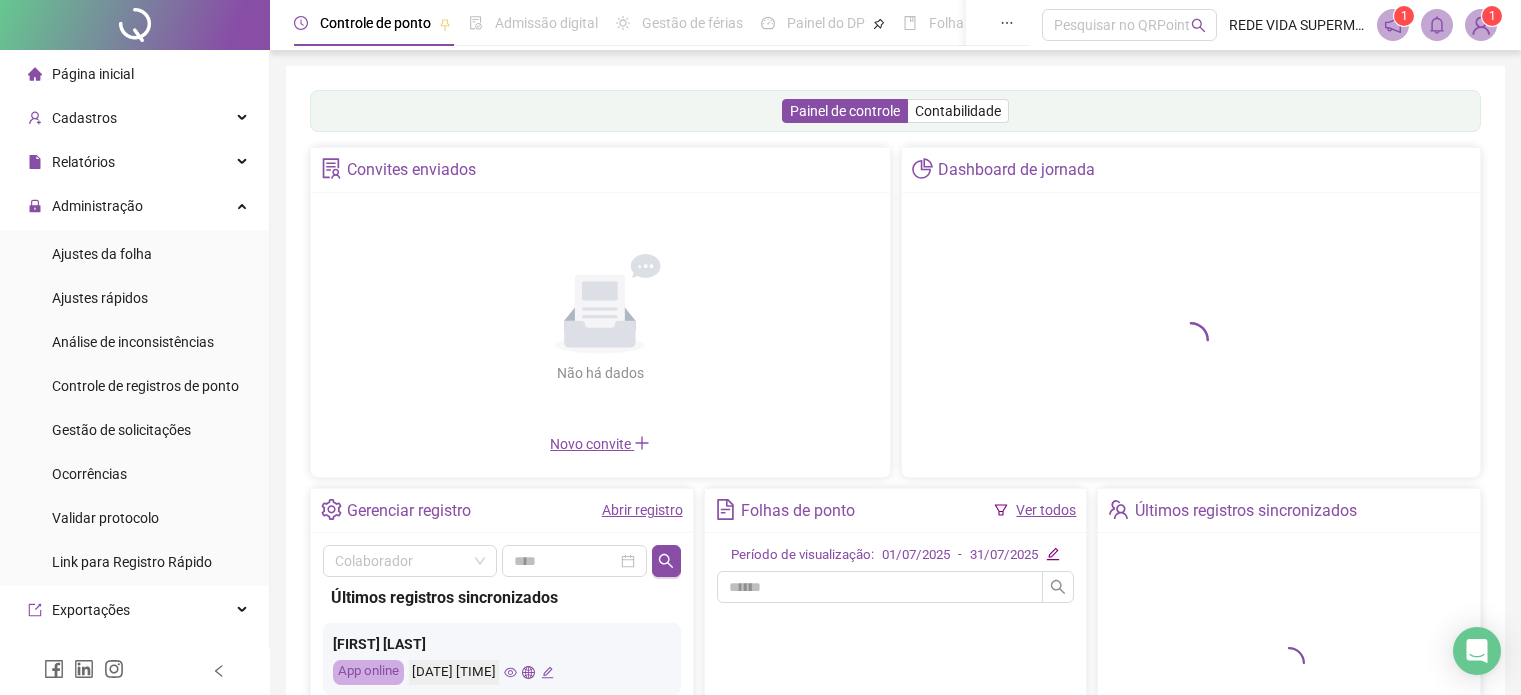 click on "Abrir registro" at bounding box center [642, 510] 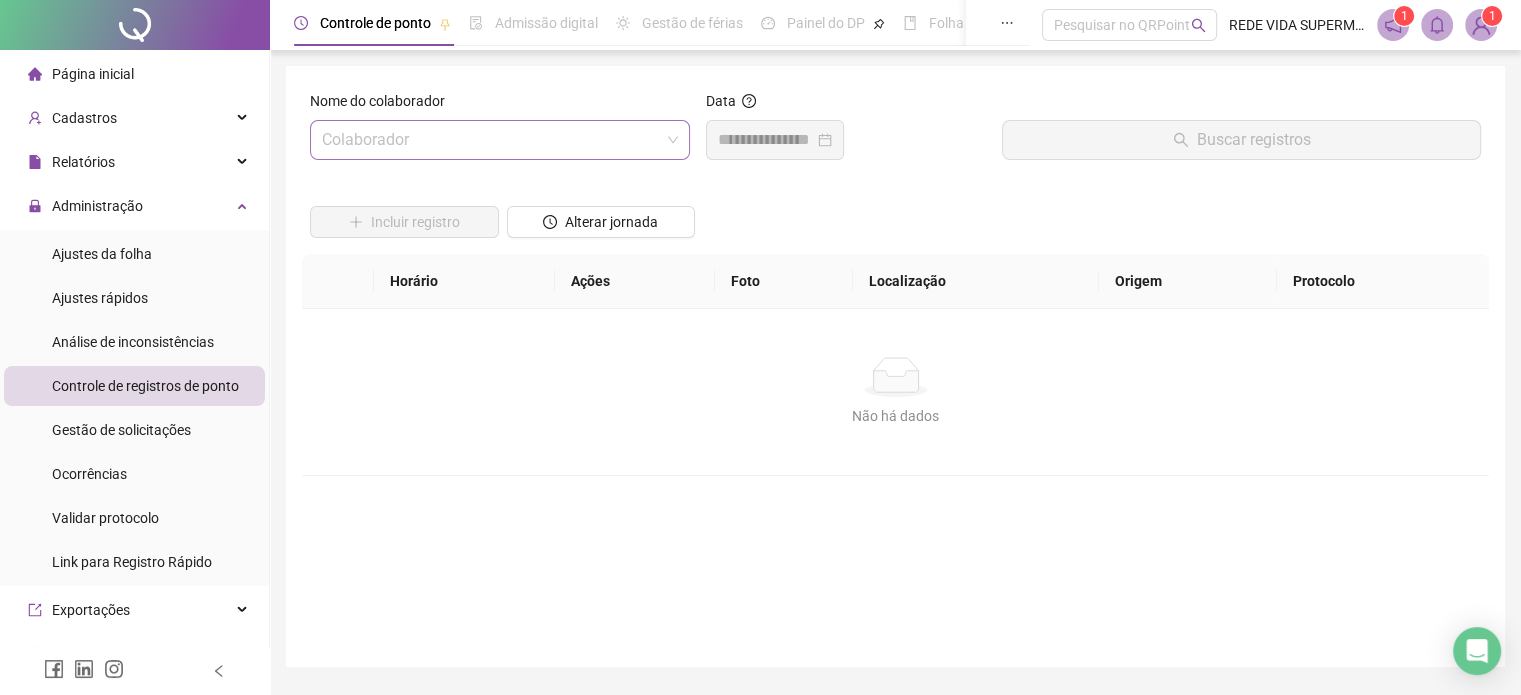 click at bounding box center (491, 140) 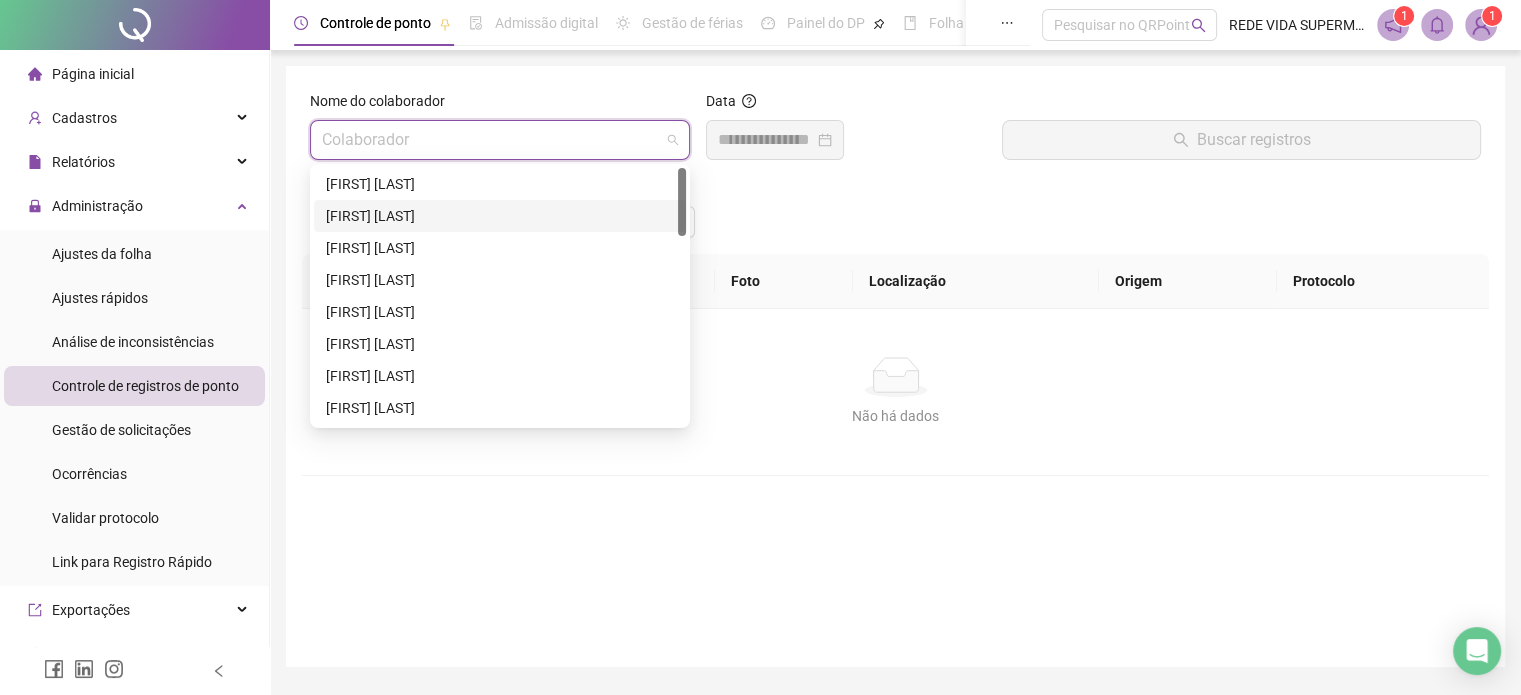 click on "[FIRST] [LAST]" at bounding box center (500, 216) 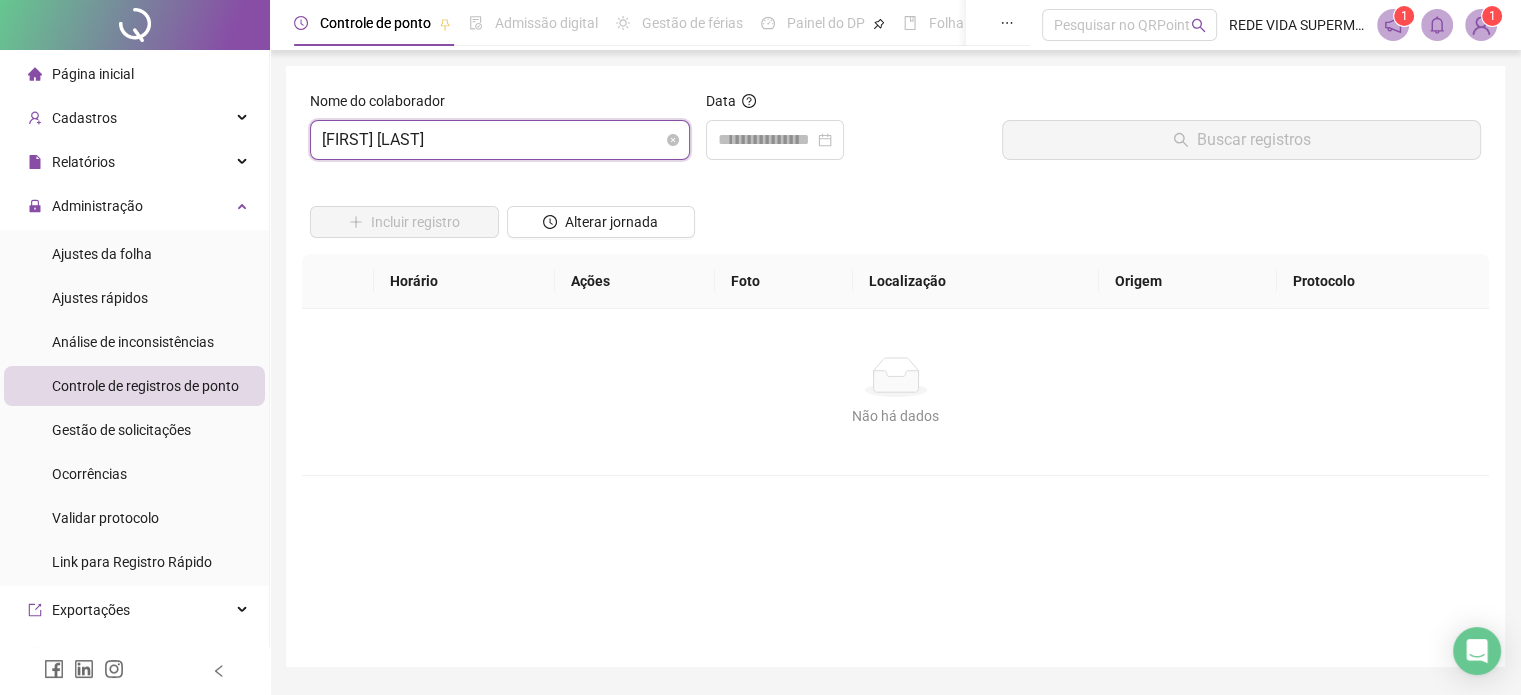 click on "[FIRST] [LAST]" at bounding box center [500, 140] 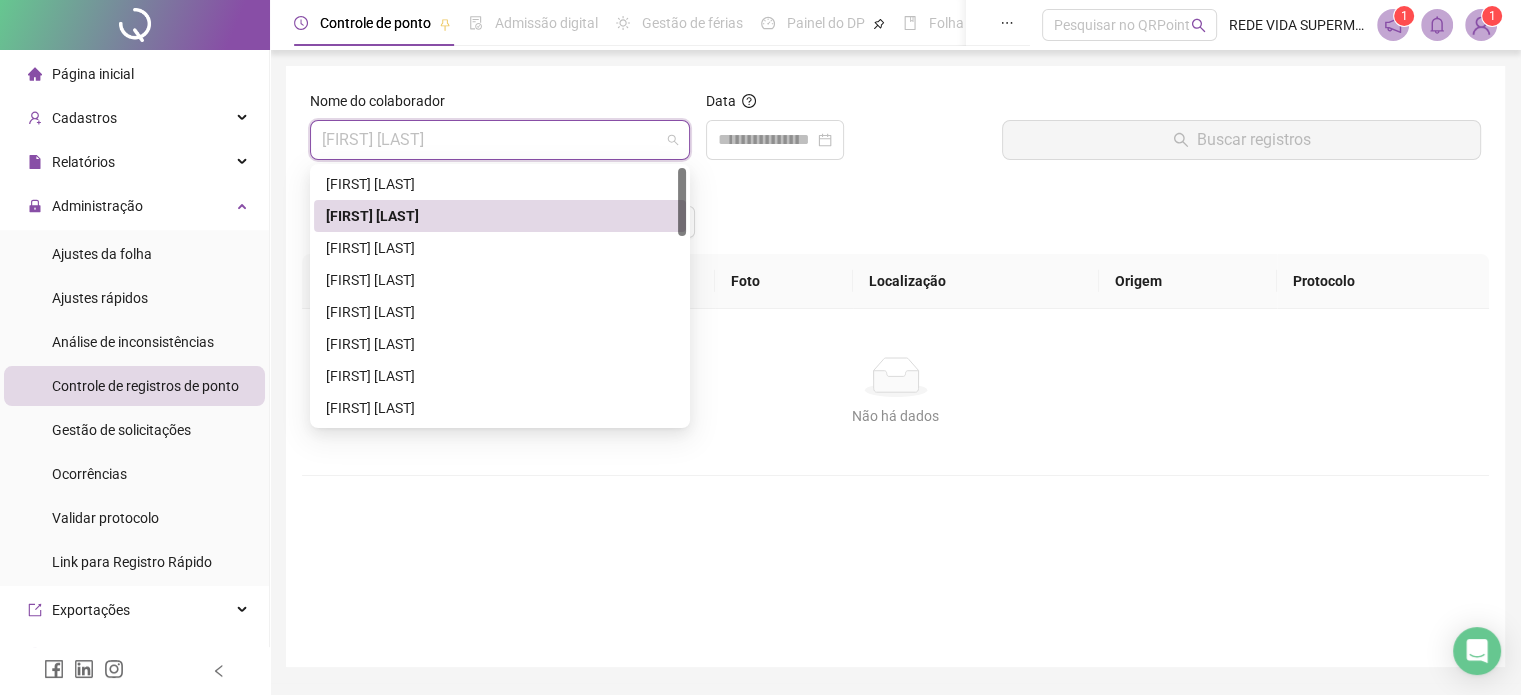 click on "[FIRST] [LAST]" at bounding box center (500, 248) 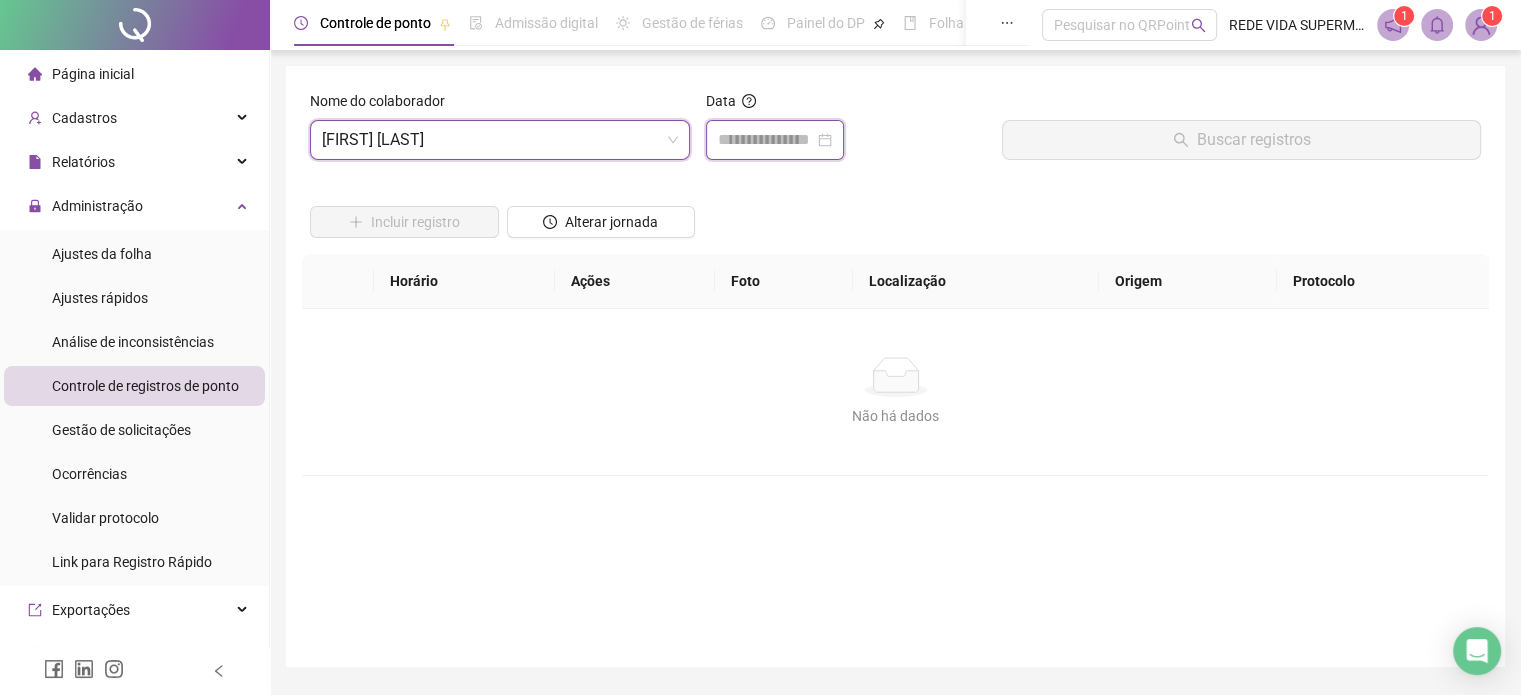 click at bounding box center (766, 140) 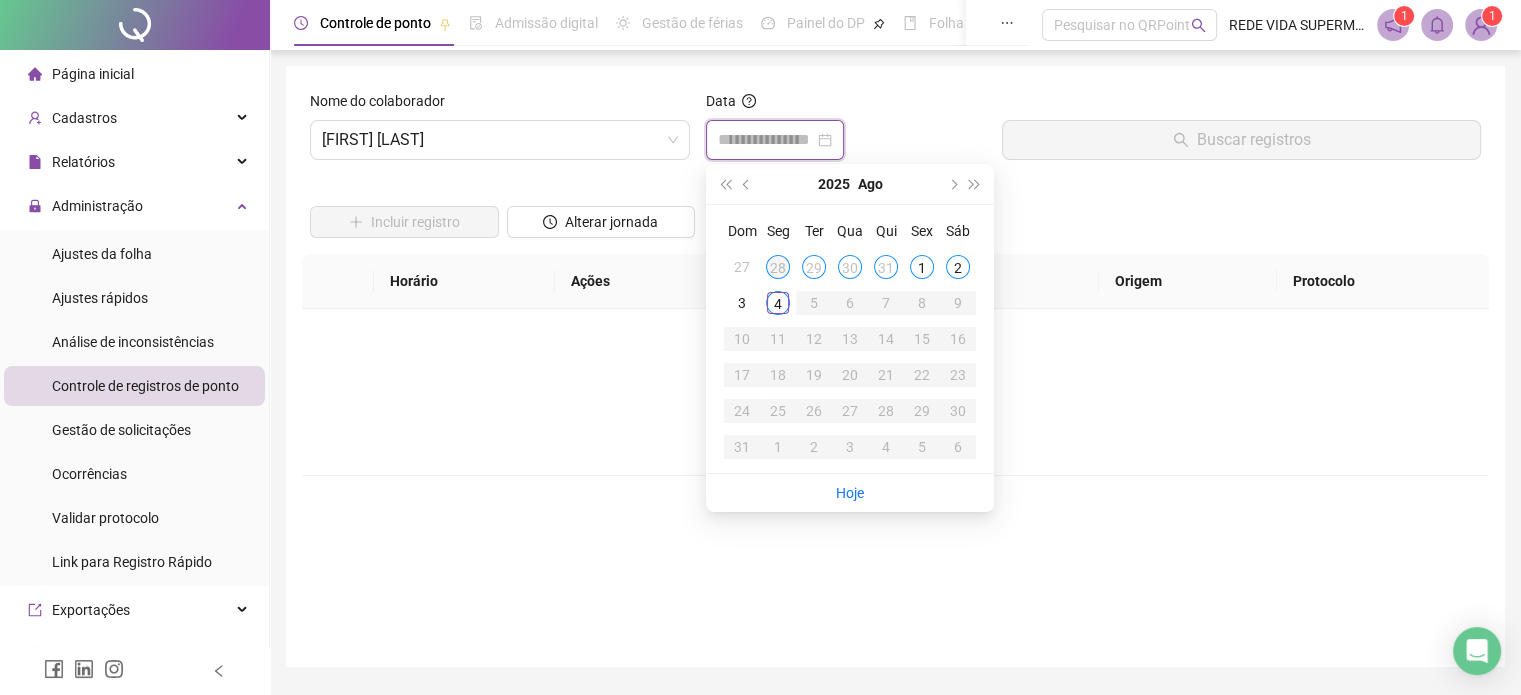 type on "**********" 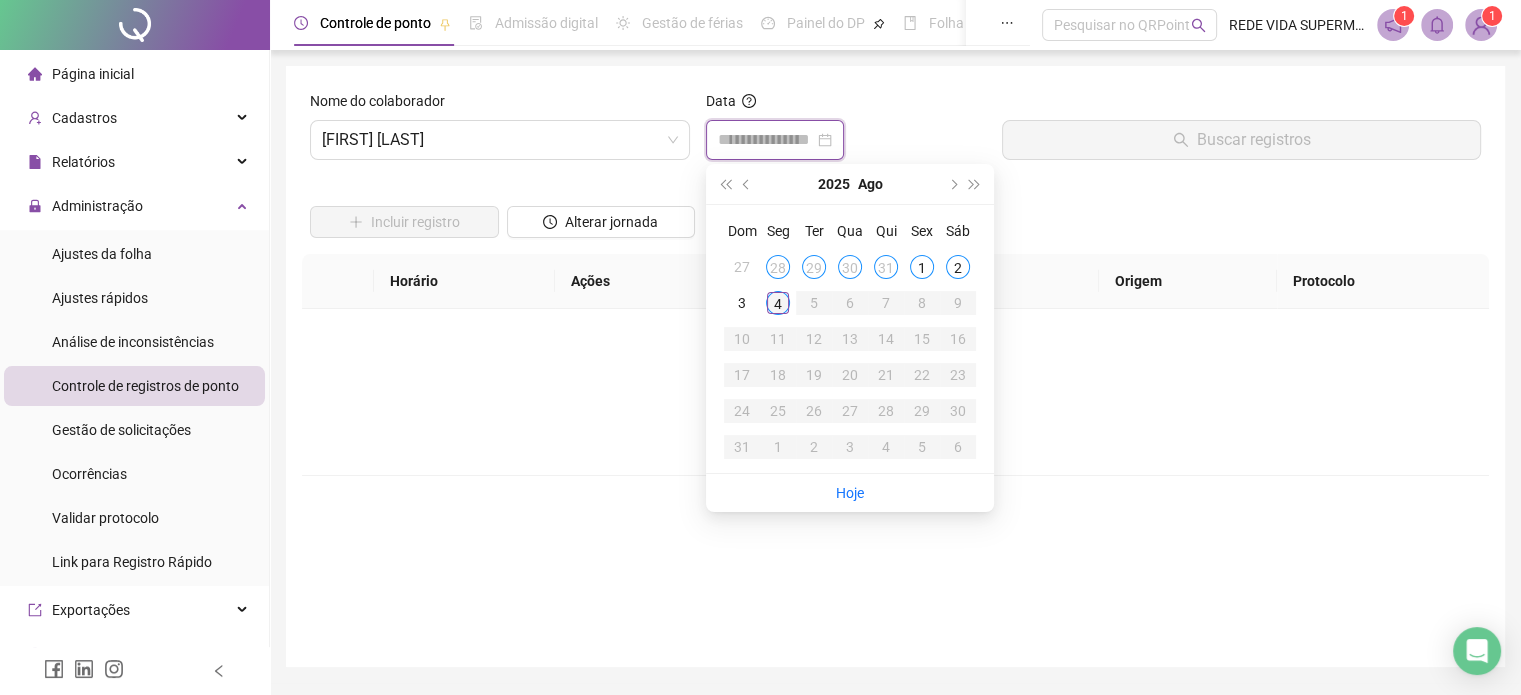 type on "**********" 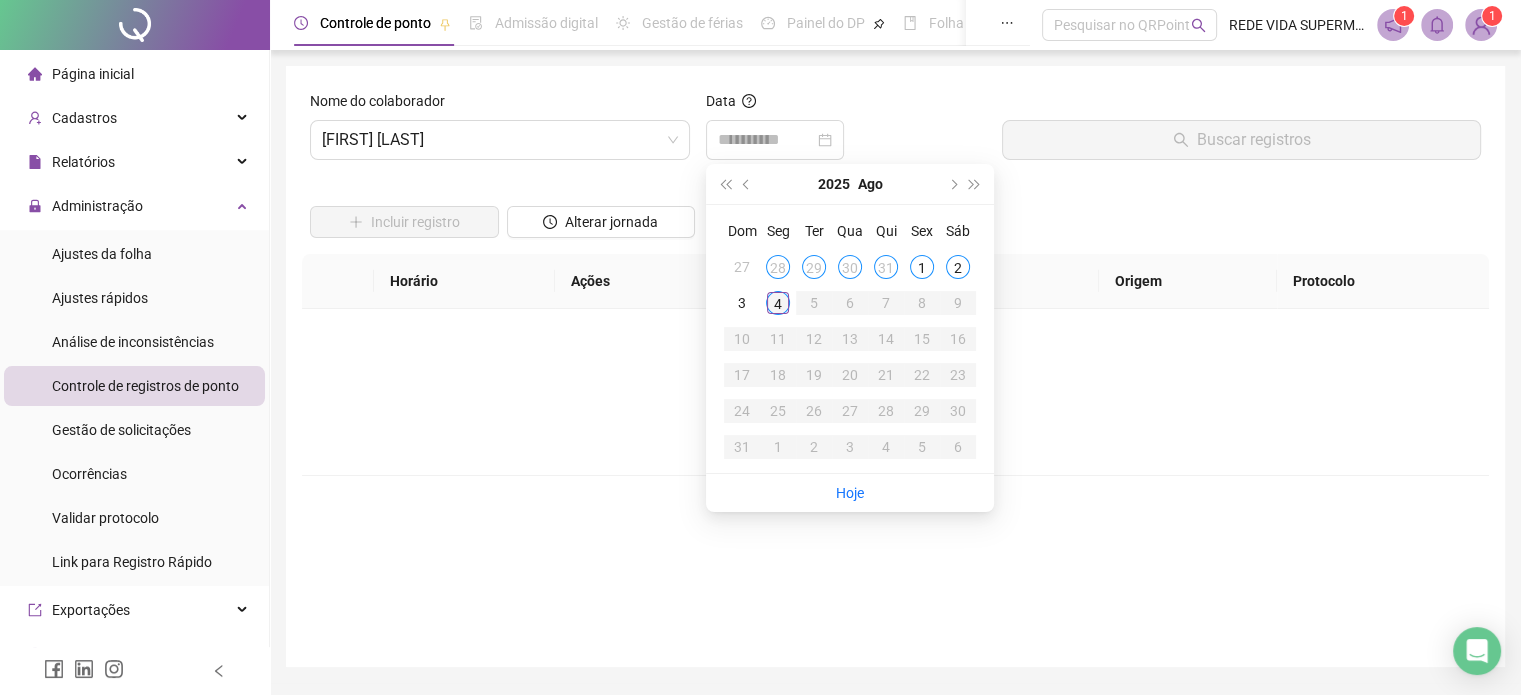 click on "4" at bounding box center (778, 303) 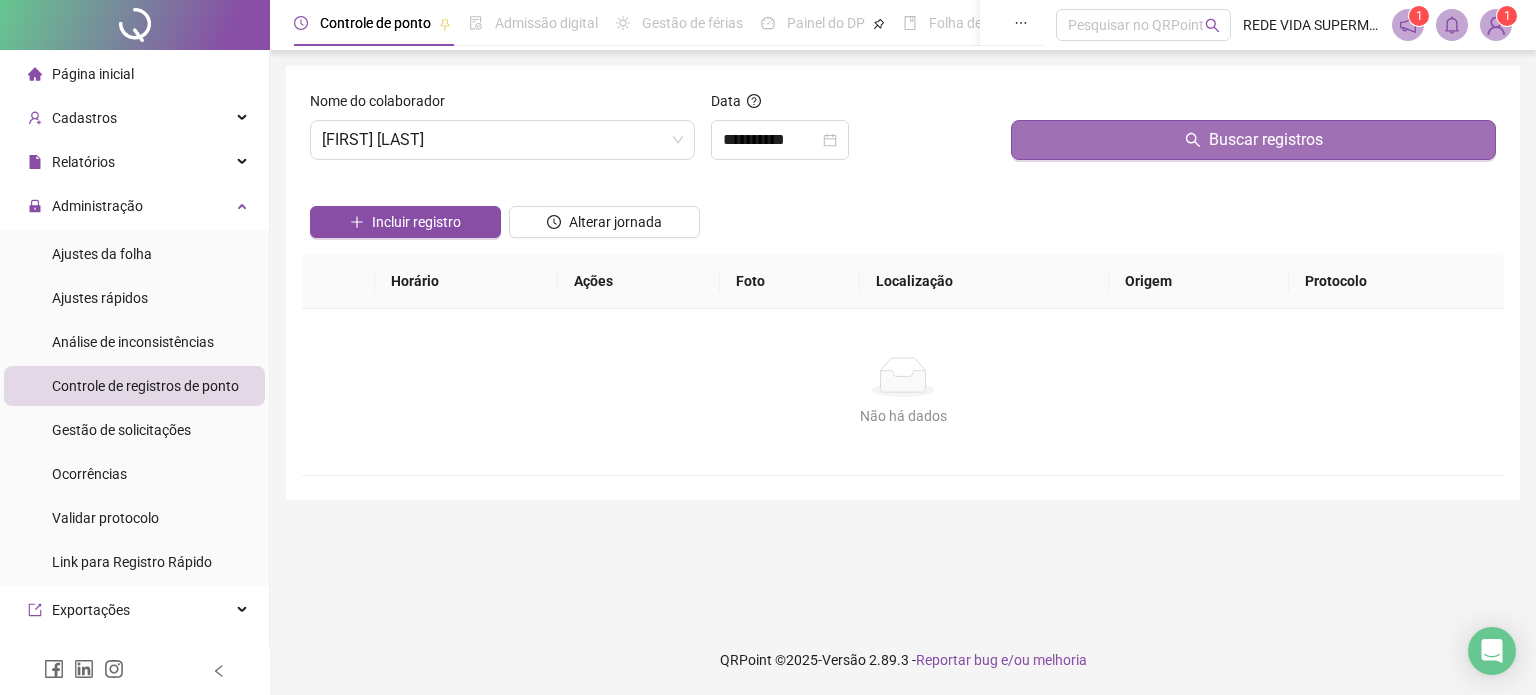 click on "Buscar registros" at bounding box center (1253, 140) 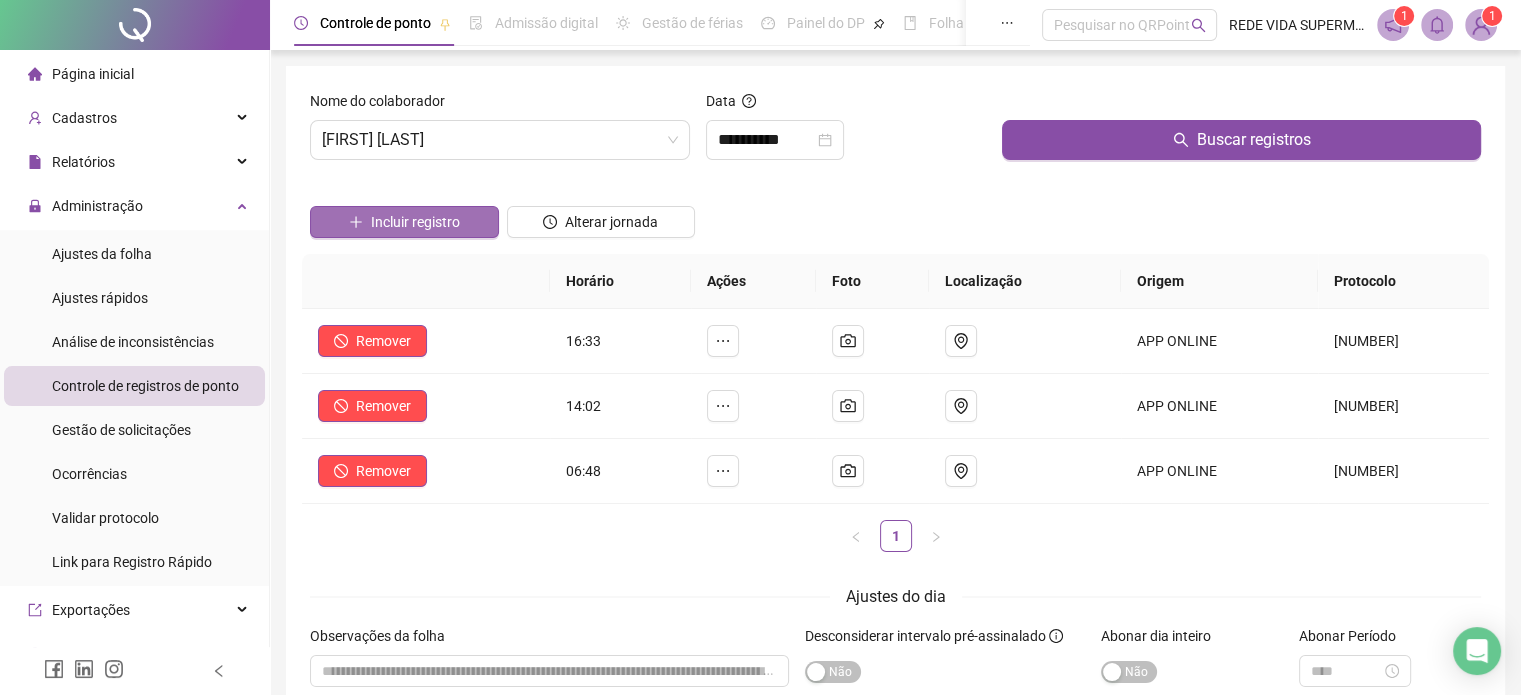 click on "Incluir registro" at bounding box center [404, 222] 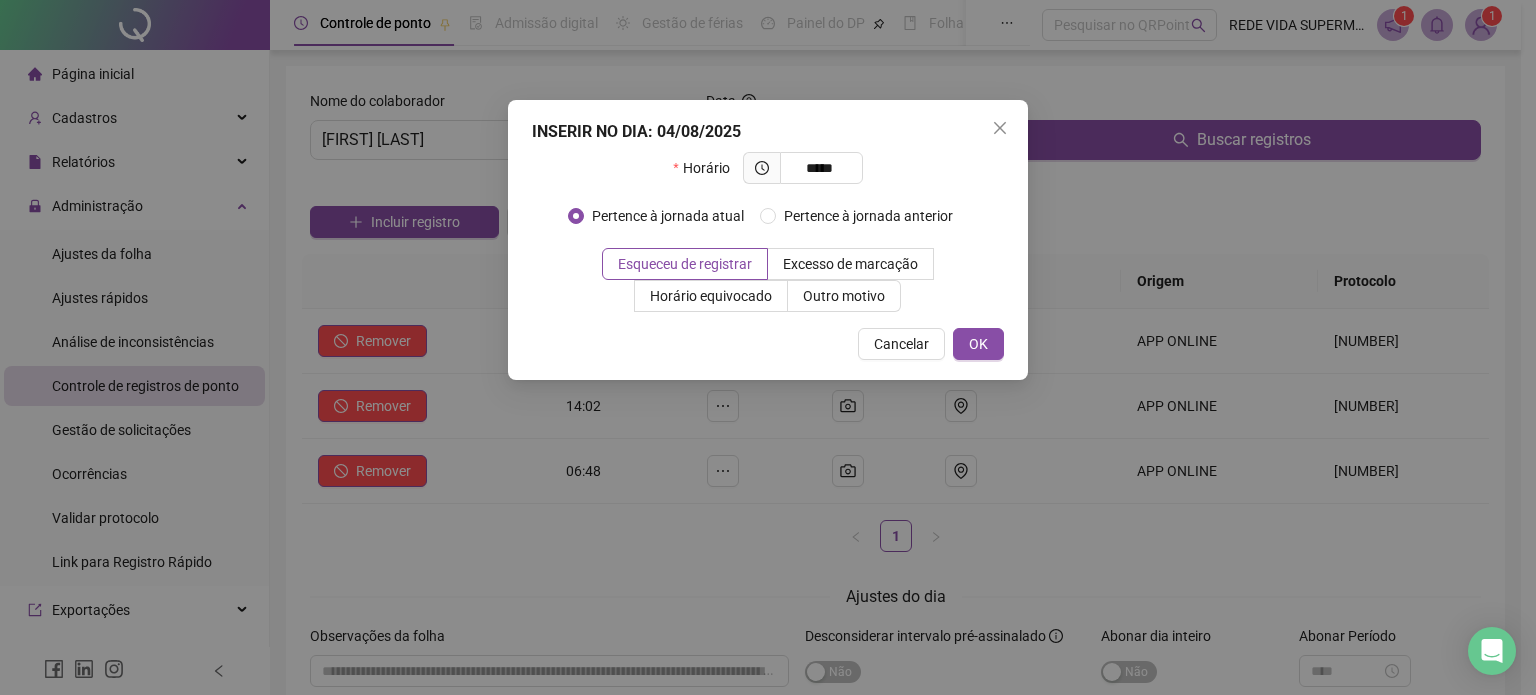type on "*****" 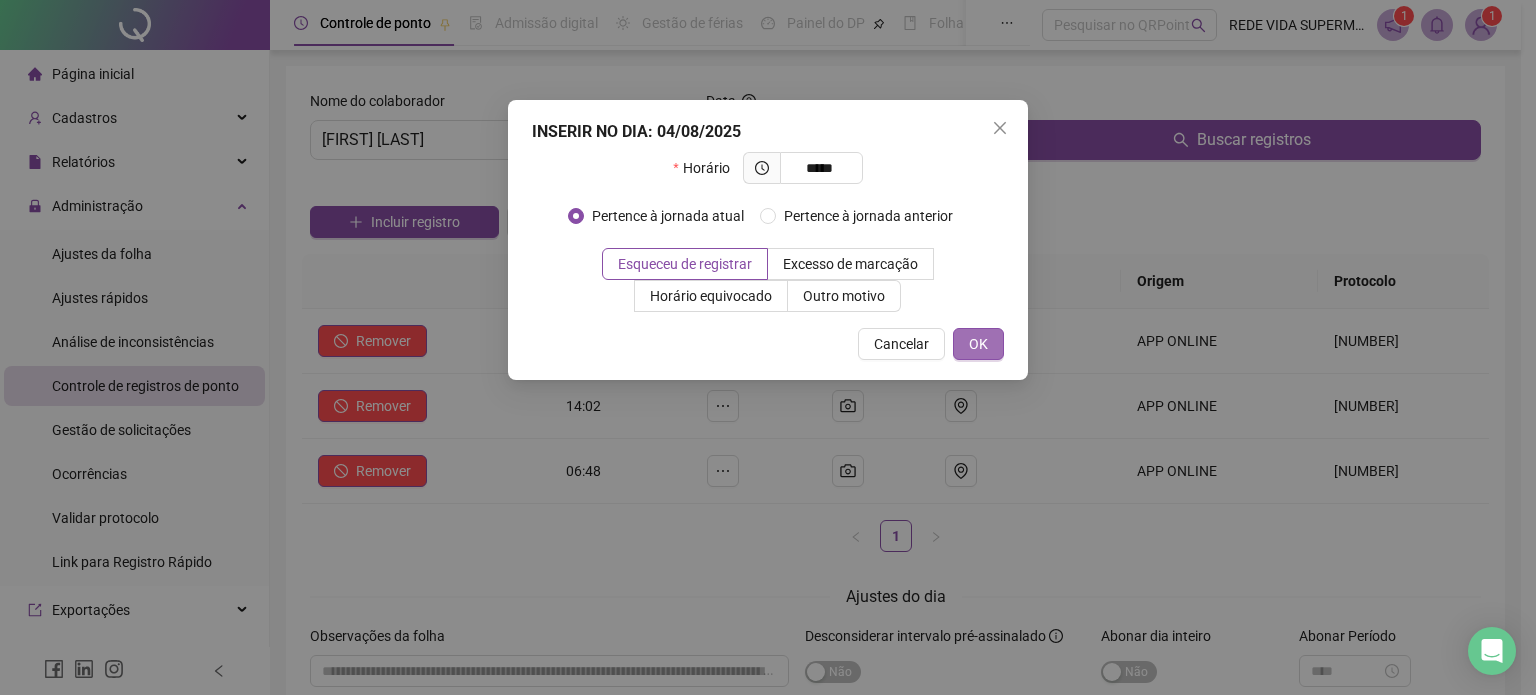 click on "OK" at bounding box center [978, 344] 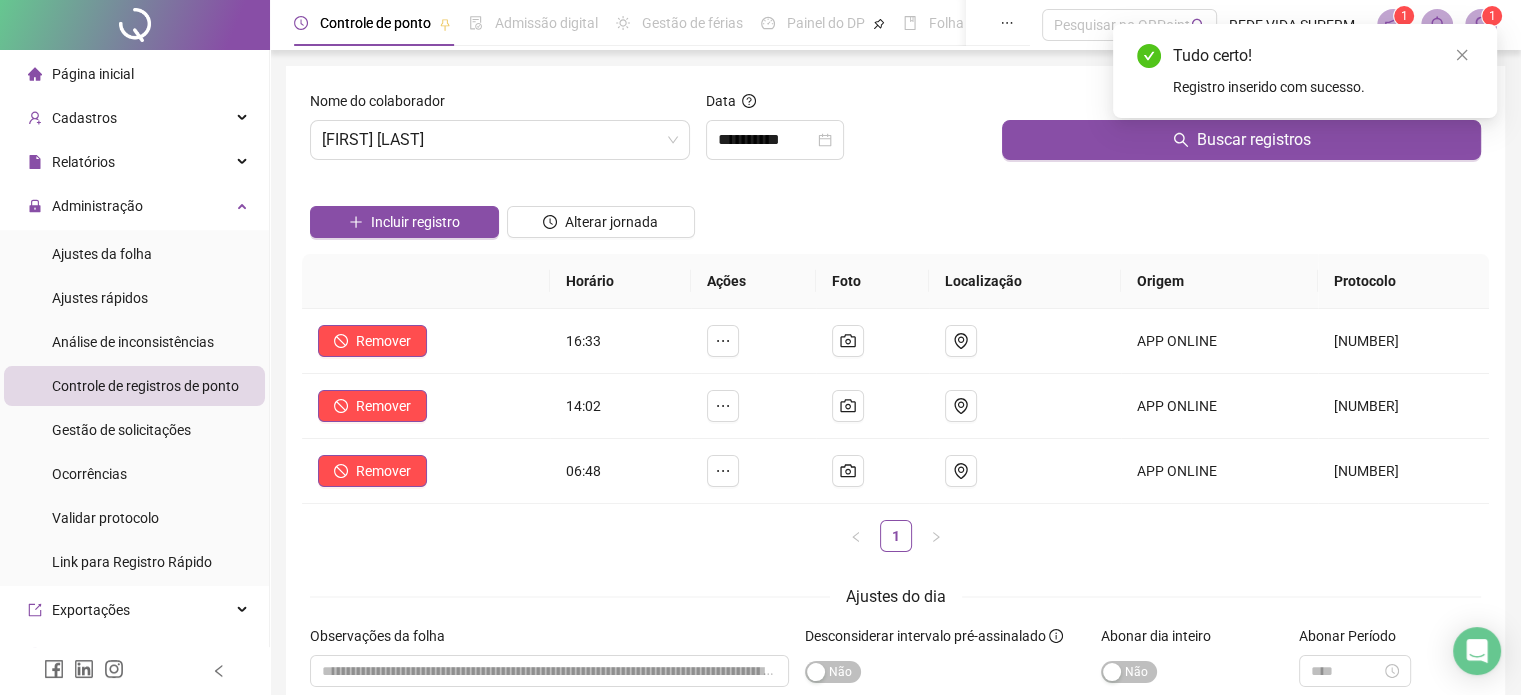 scroll, scrollTop: 148, scrollLeft: 0, axis: vertical 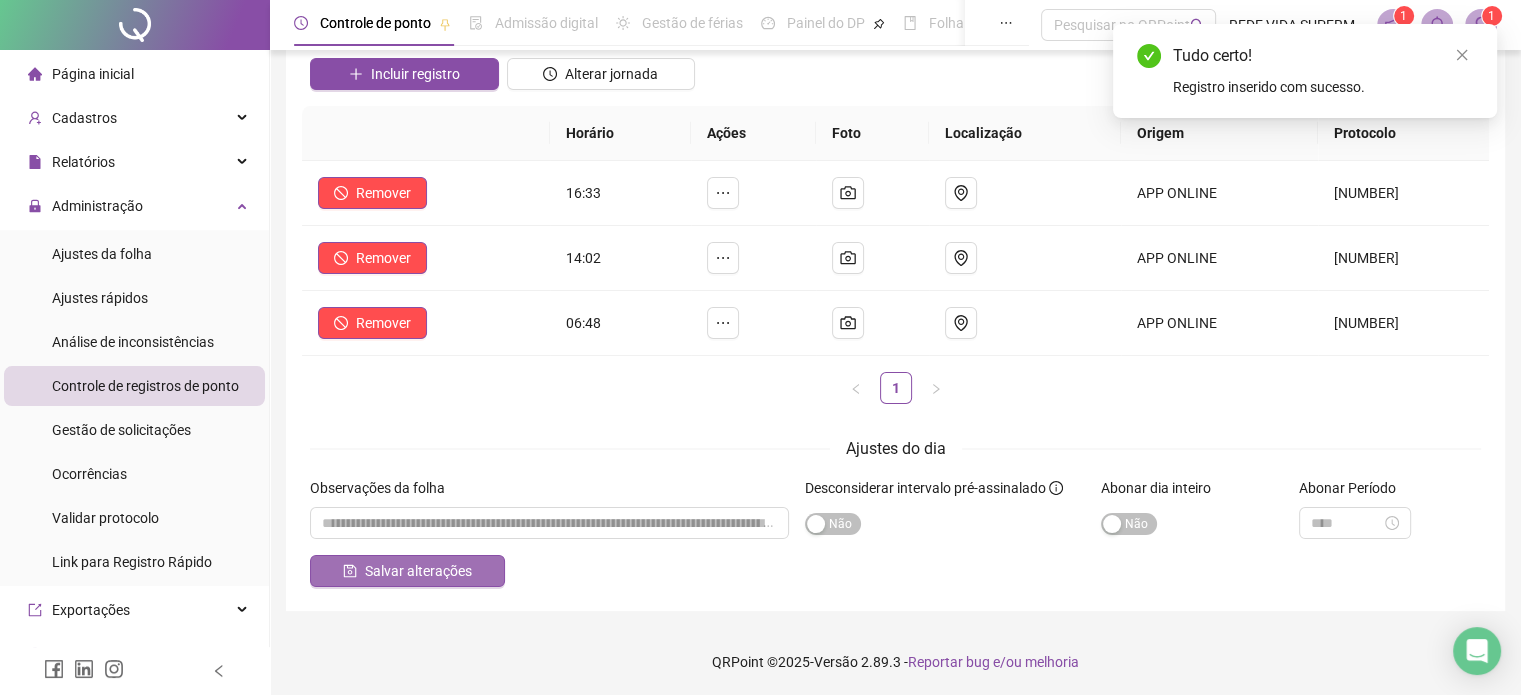 click on "Salvar alterações" at bounding box center (418, 571) 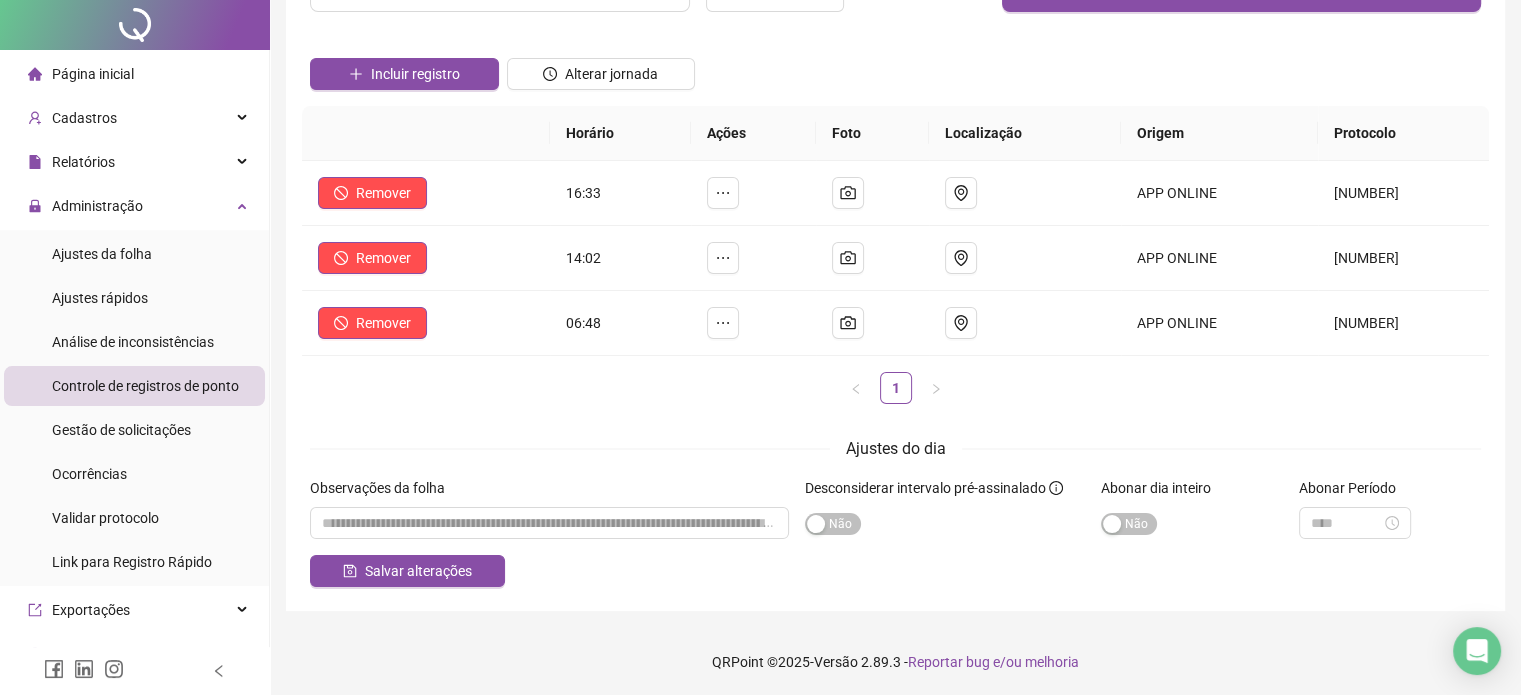 scroll, scrollTop: 0, scrollLeft: 0, axis: both 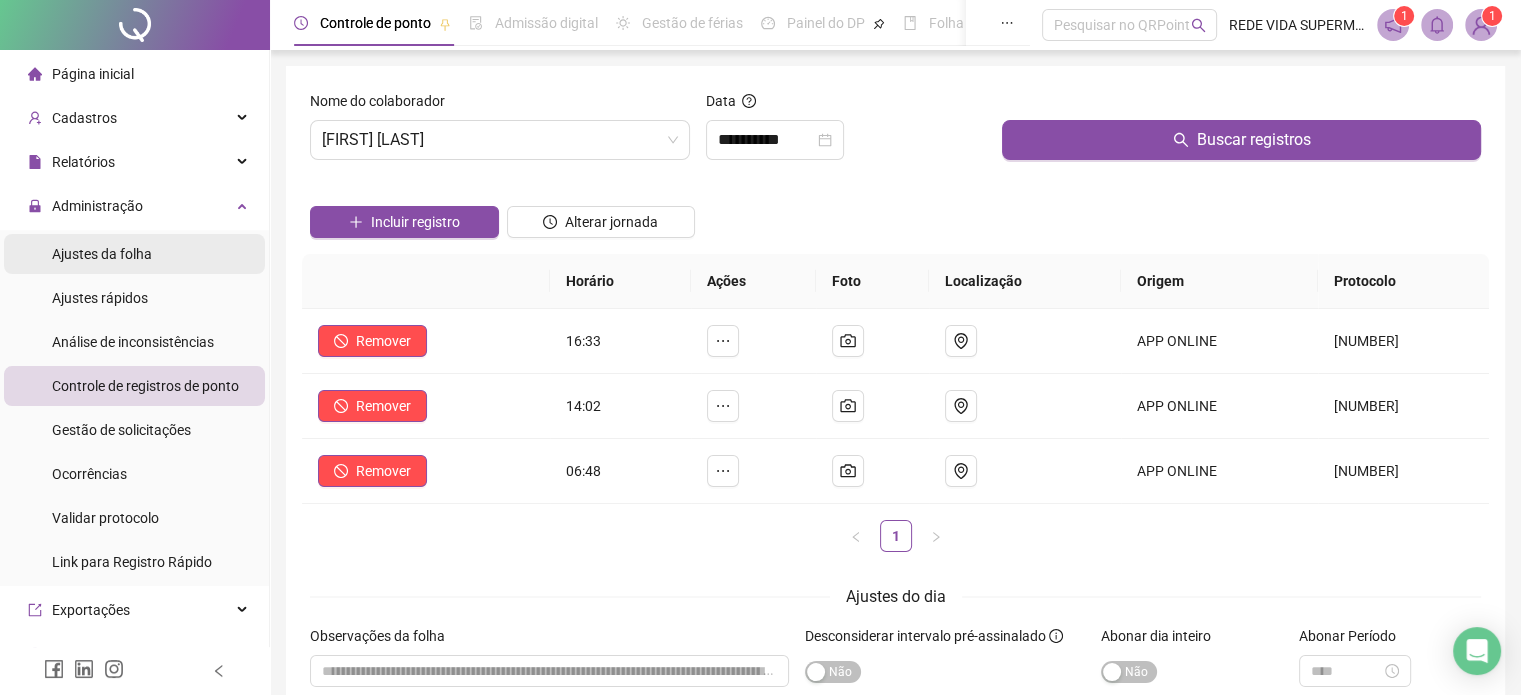 click on "Ajustes da folha" at bounding box center (102, 254) 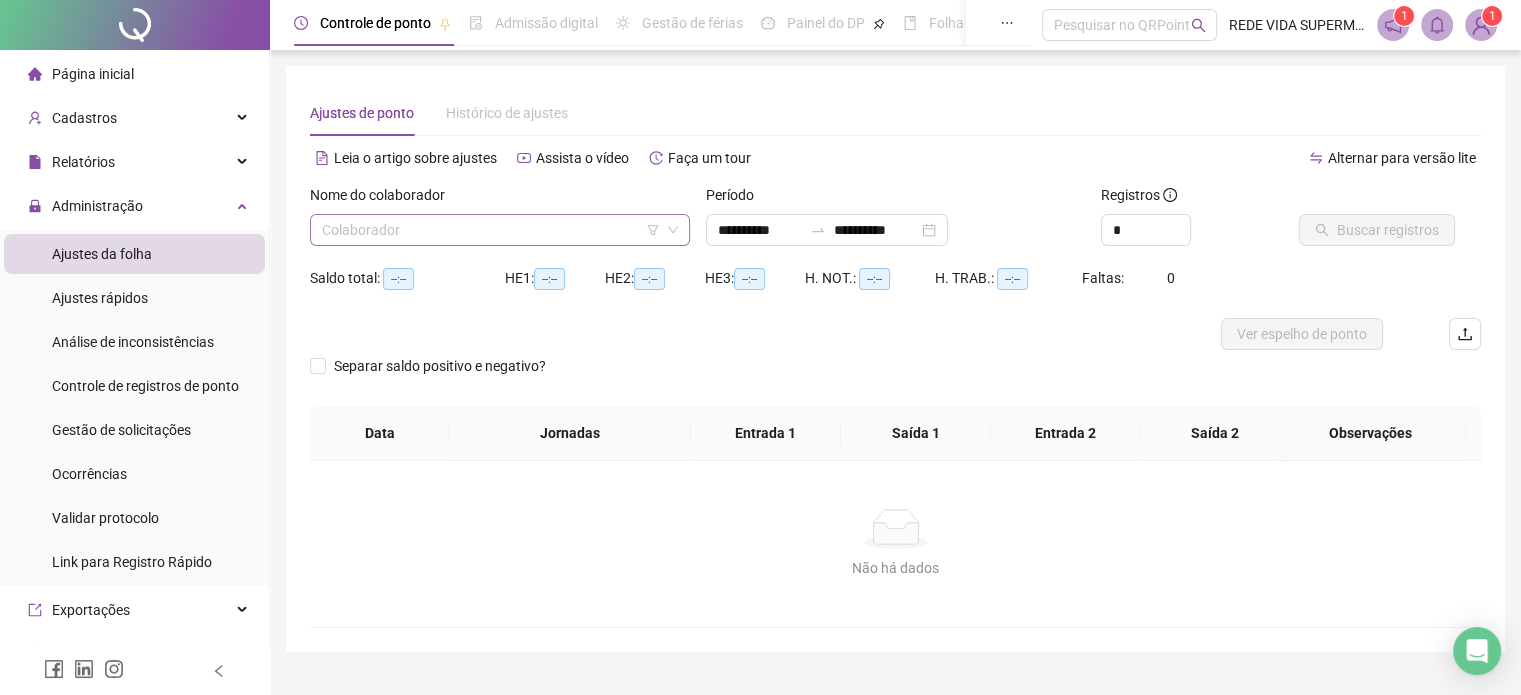 click at bounding box center (491, 230) 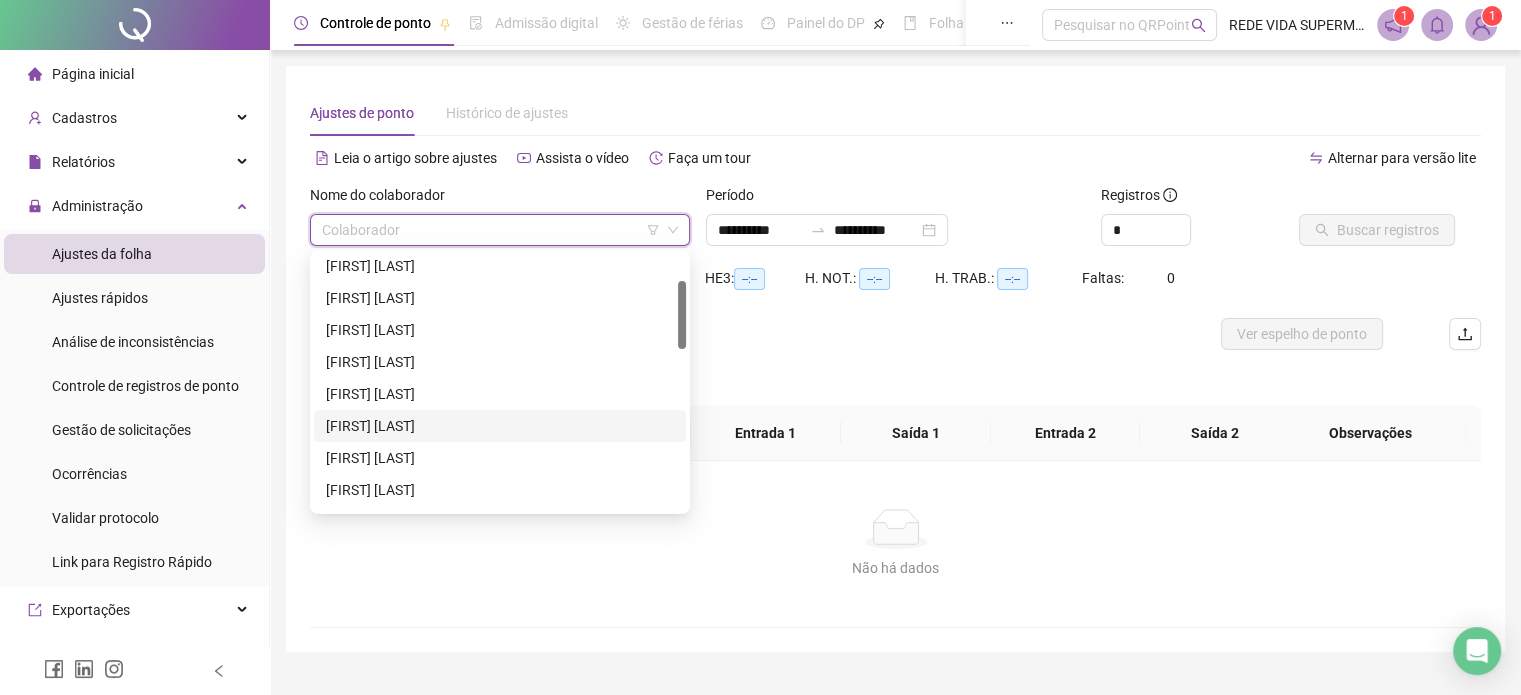 scroll, scrollTop: 200, scrollLeft: 0, axis: vertical 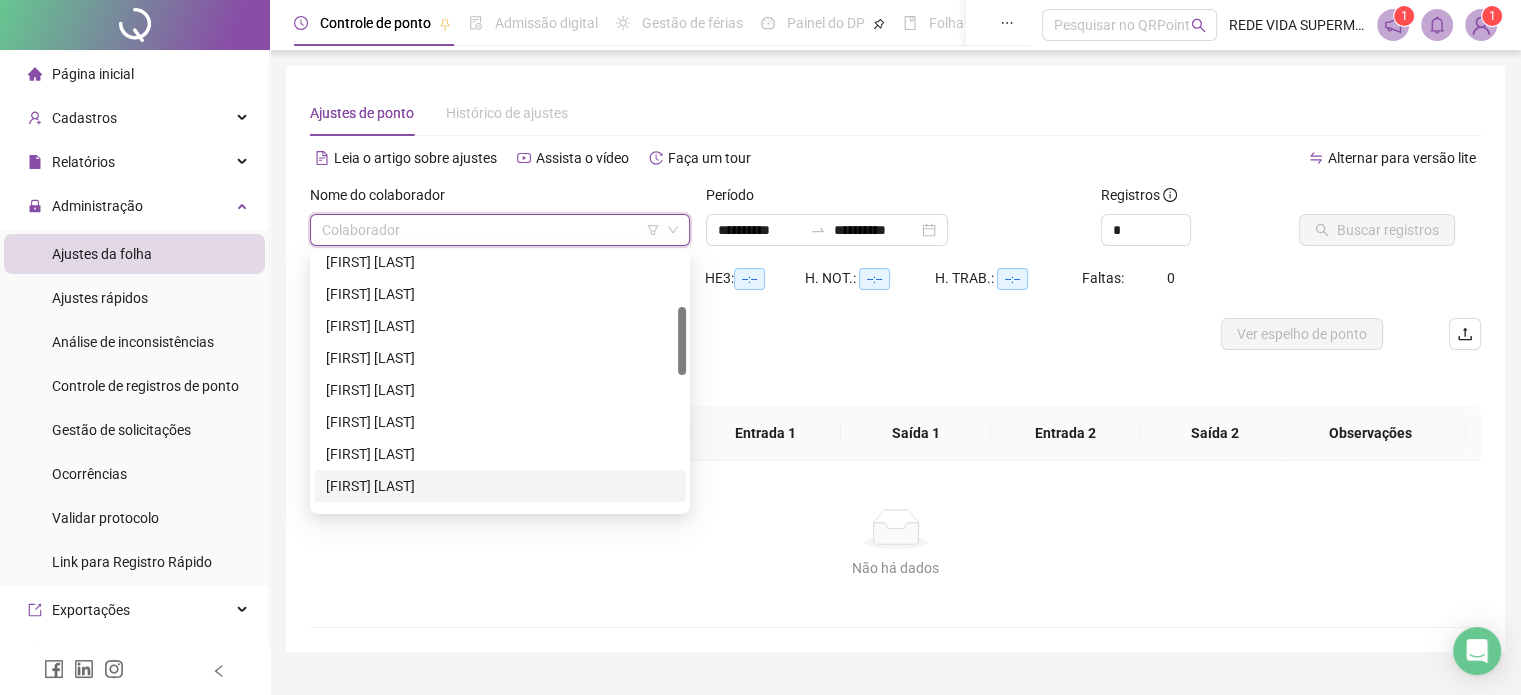 click on "[FIRST] [LAST]" at bounding box center (500, 486) 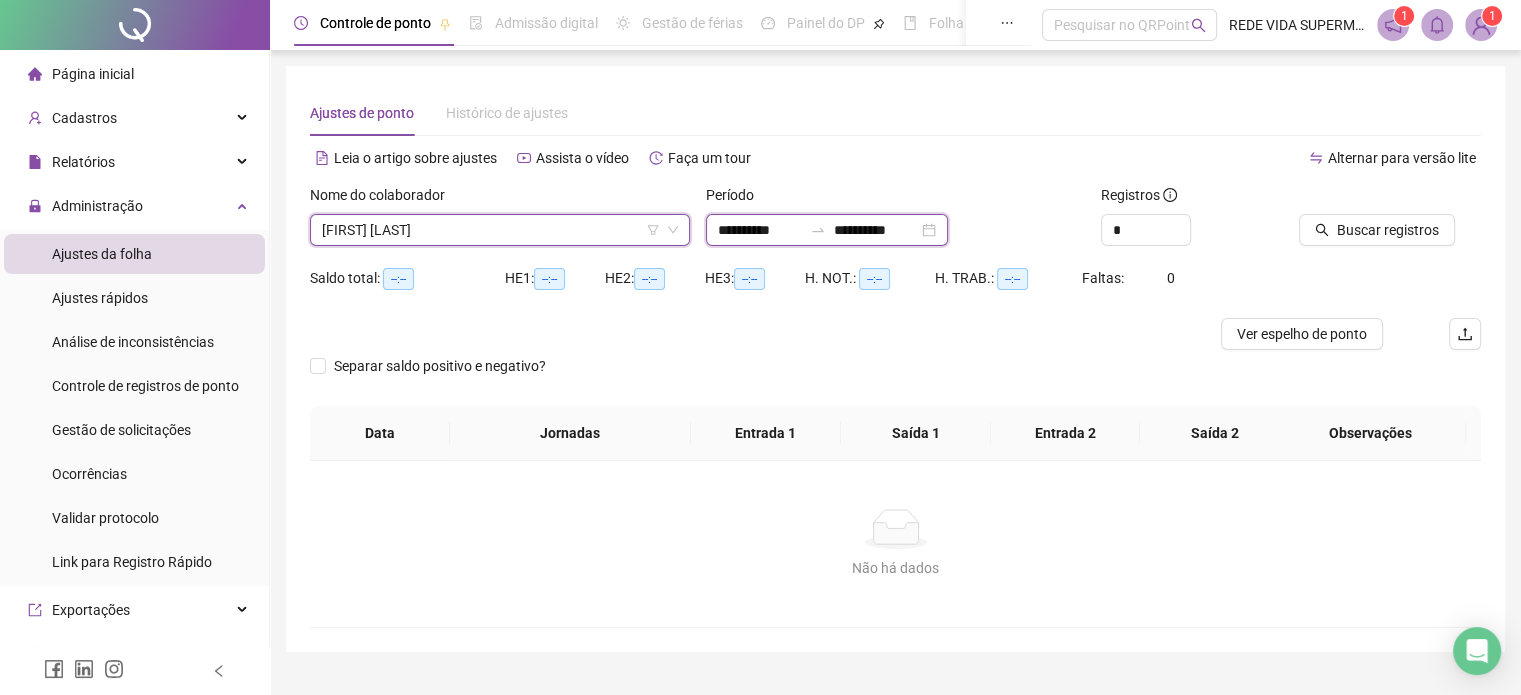 click on "**********" at bounding box center (760, 230) 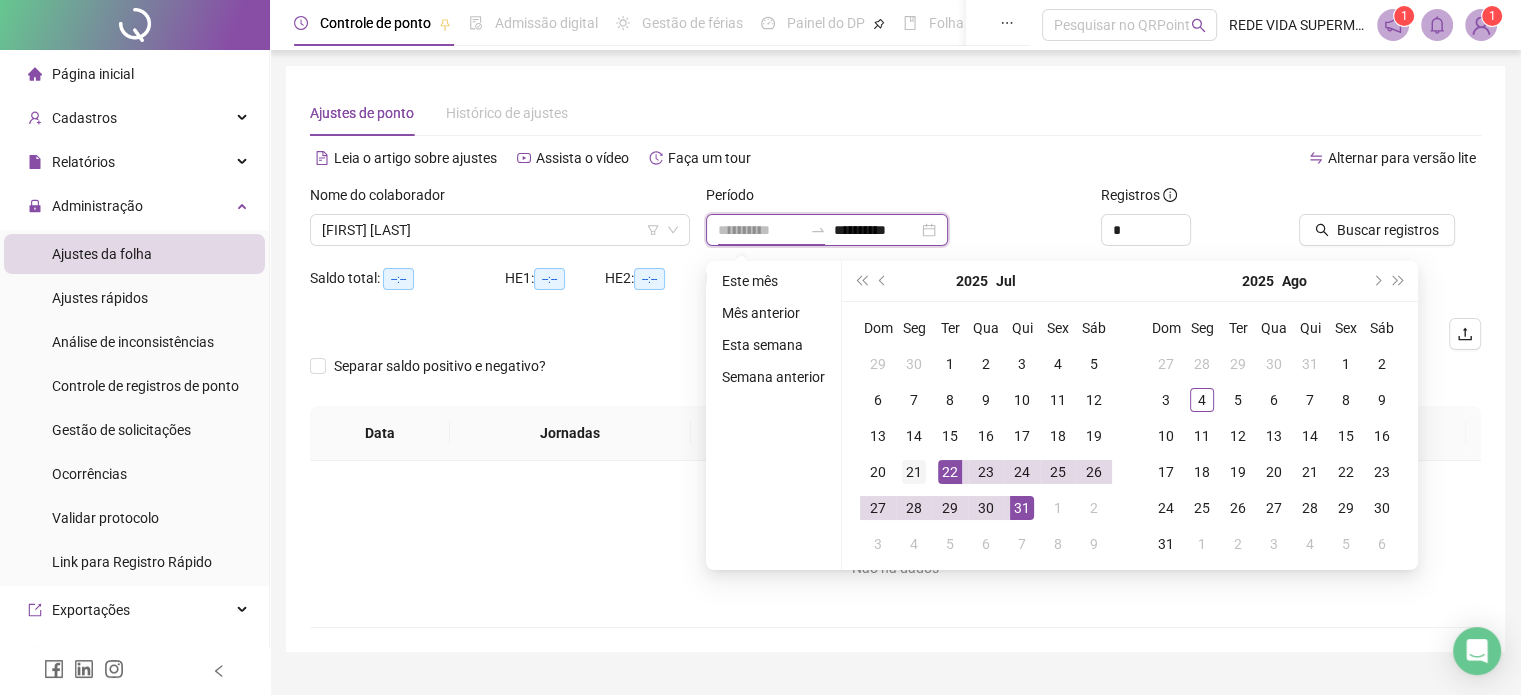 type on "**********" 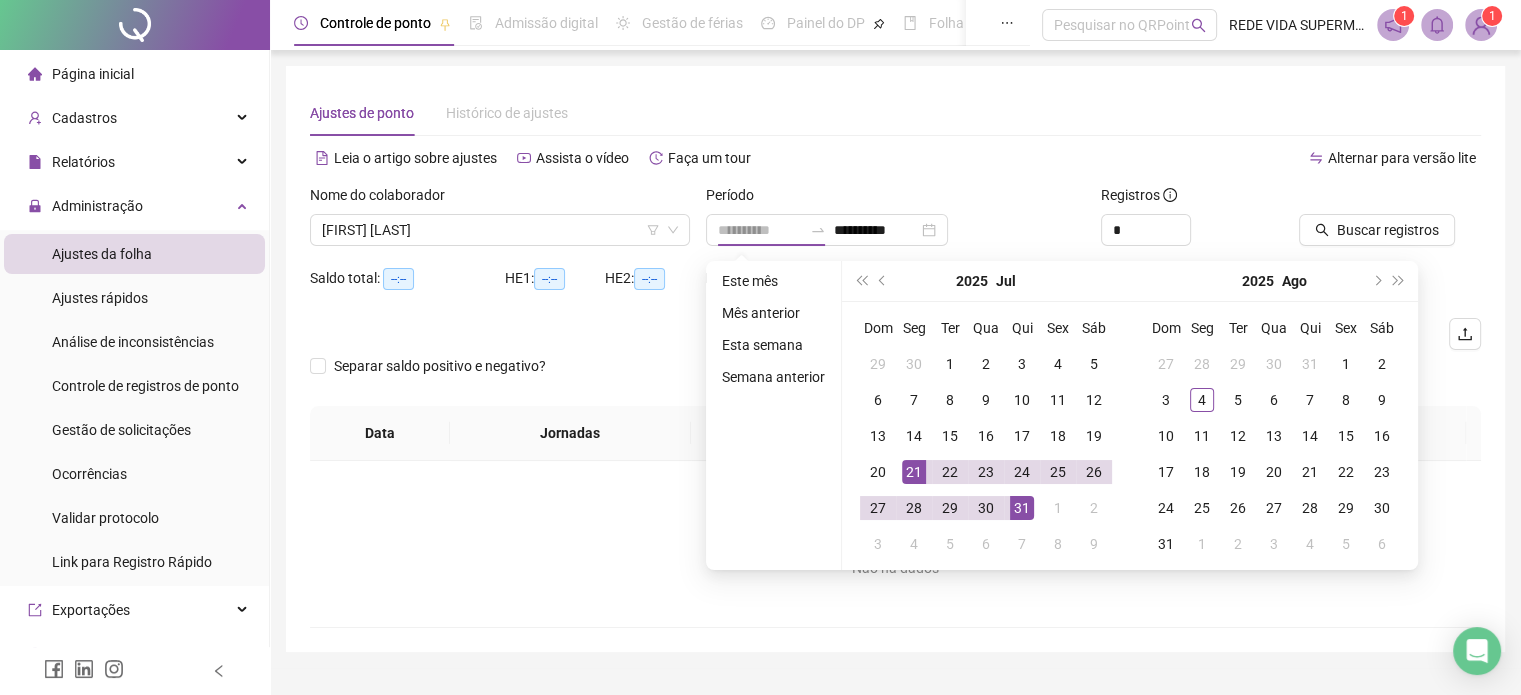 click on "21" at bounding box center (914, 472) 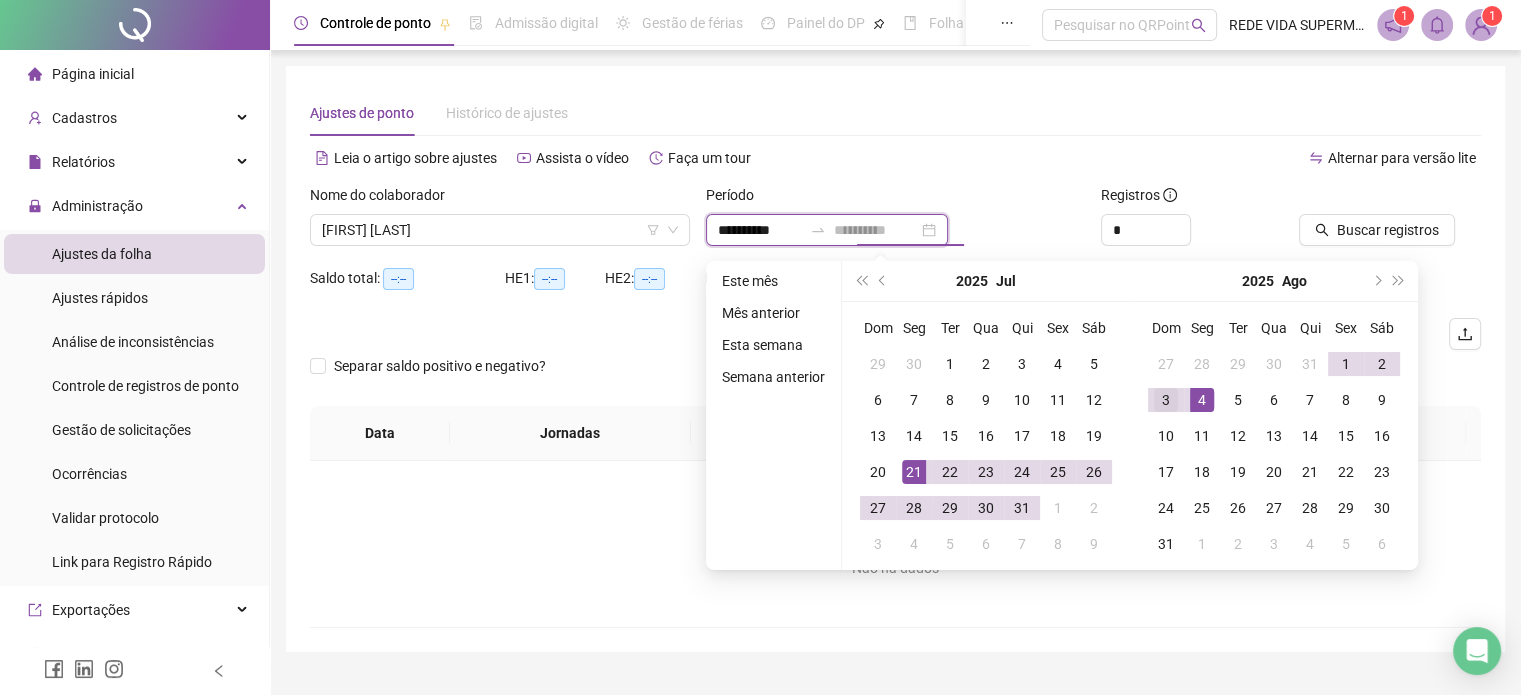 type on "**********" 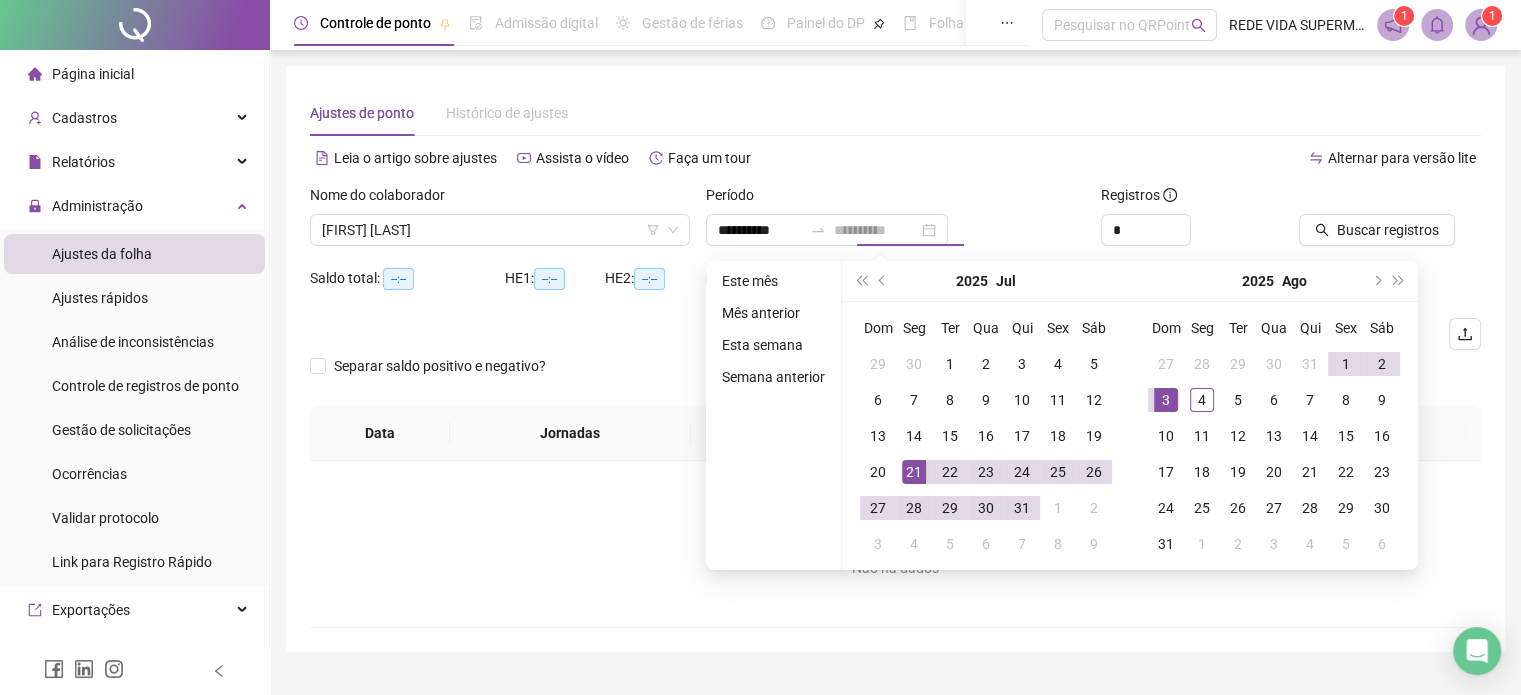 drag, startPoint x: 1168, startPoint y: 398, endPoint x: 1166, endPoint y: 384, distance: 14.142136 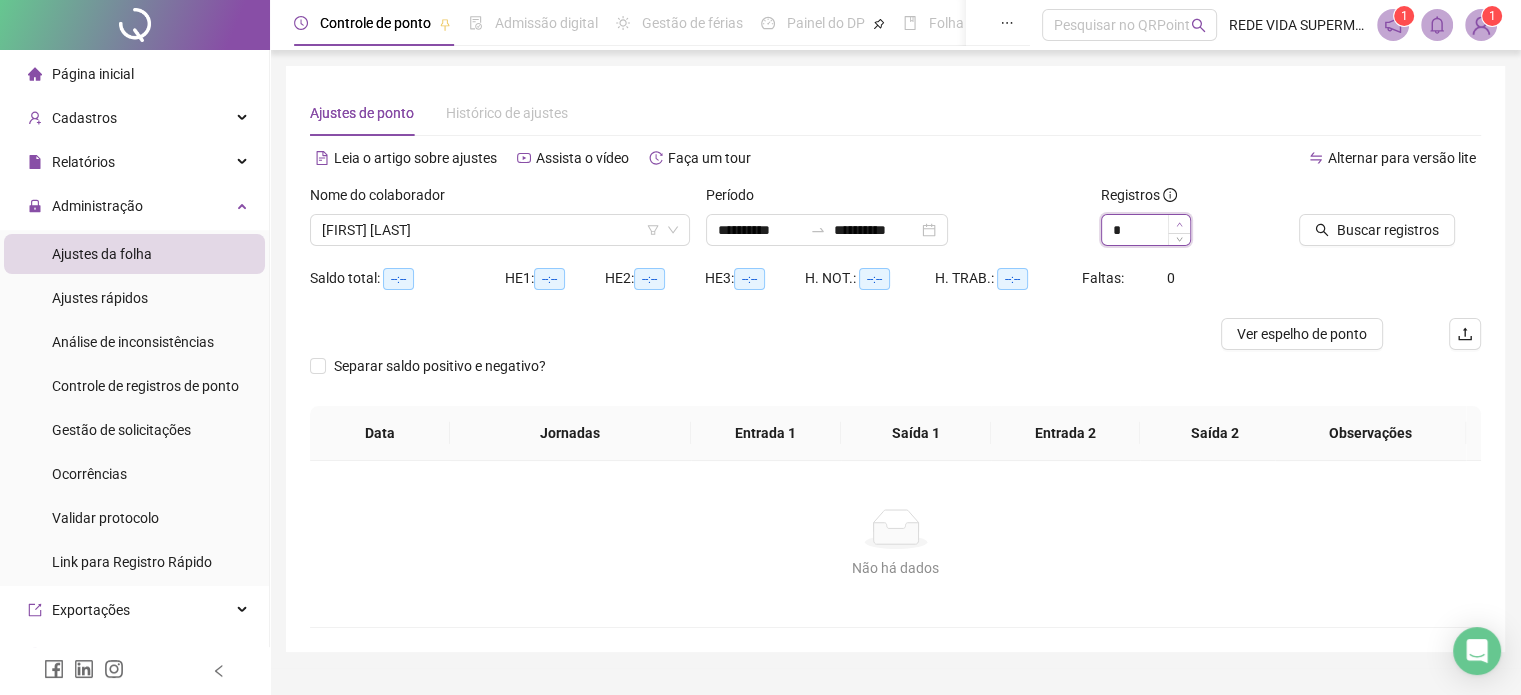 type on "*" 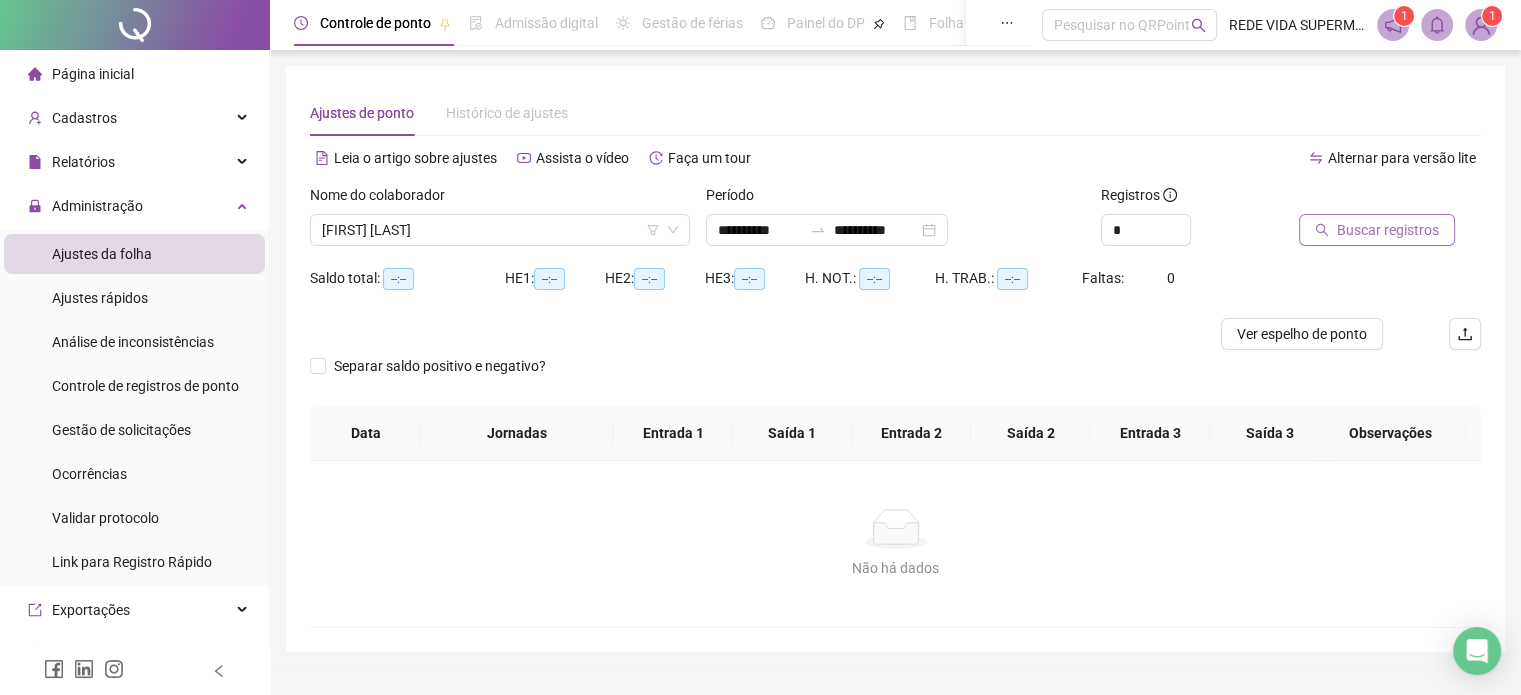click on "Buscar registros" at bounding box center [1377, 230] 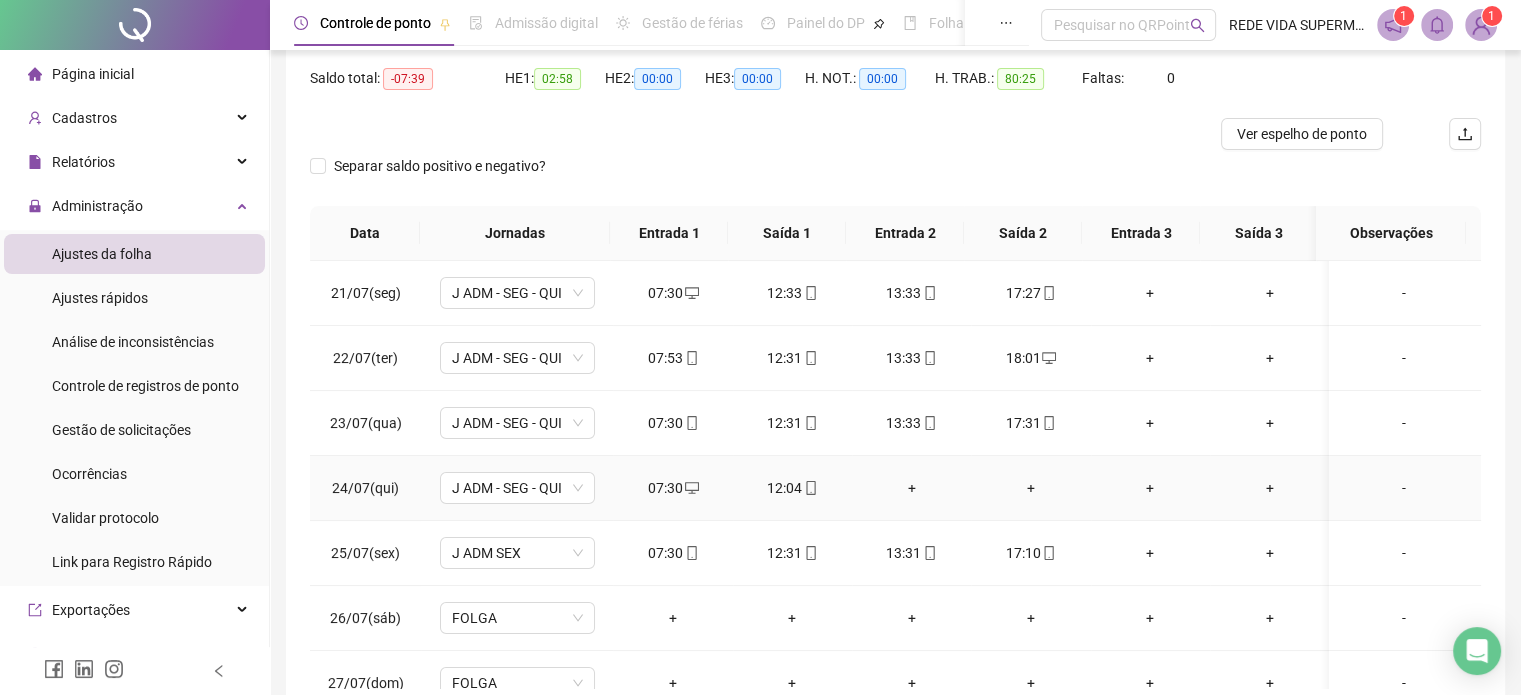 scroll, scrollTop: 302, scrollLeft: 0, axis: vertical 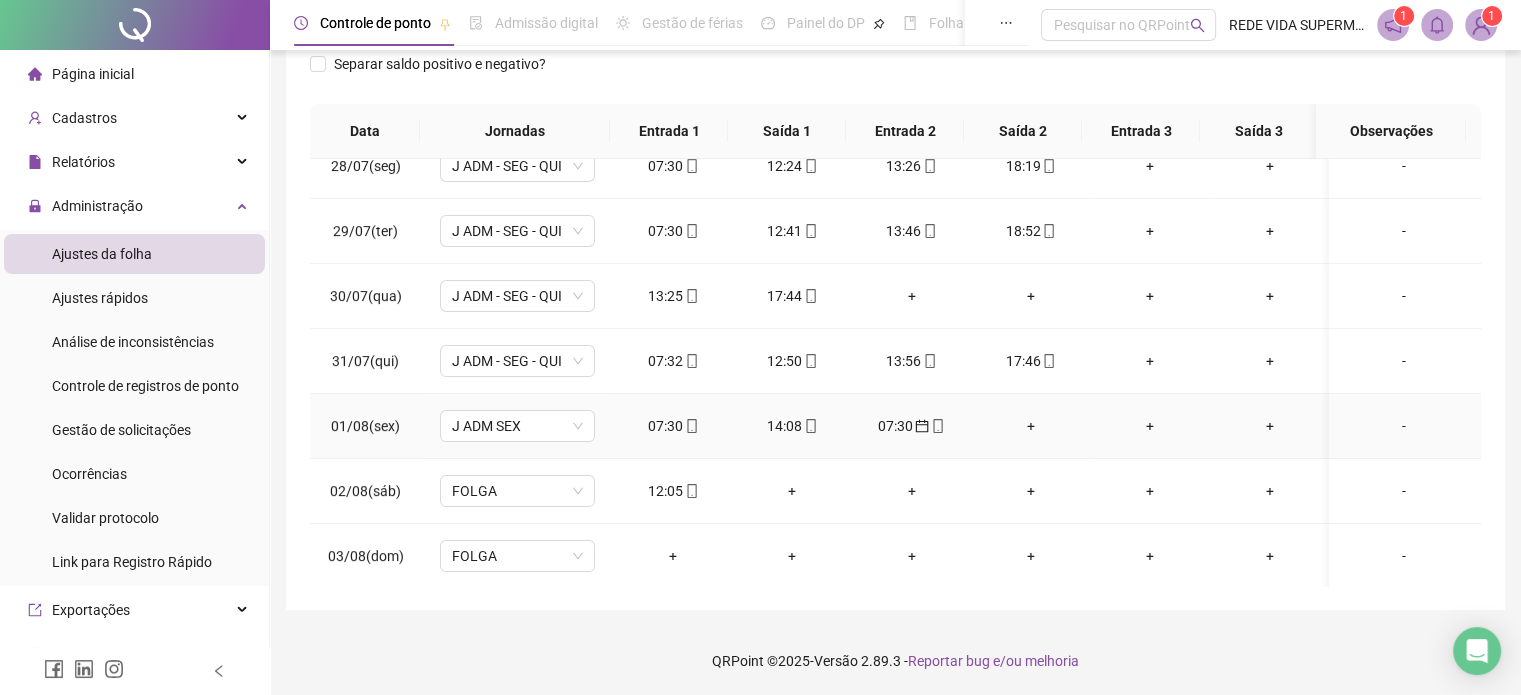 click 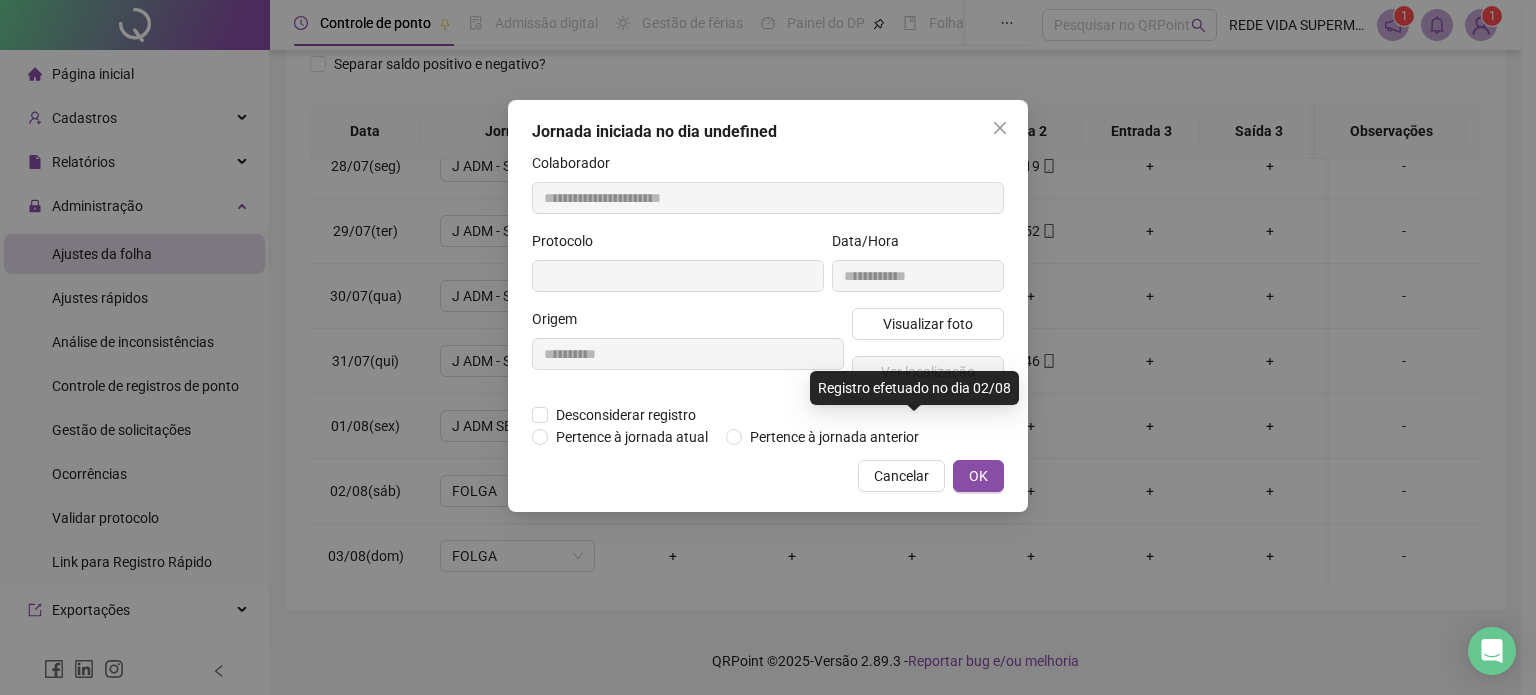 type on "**********" 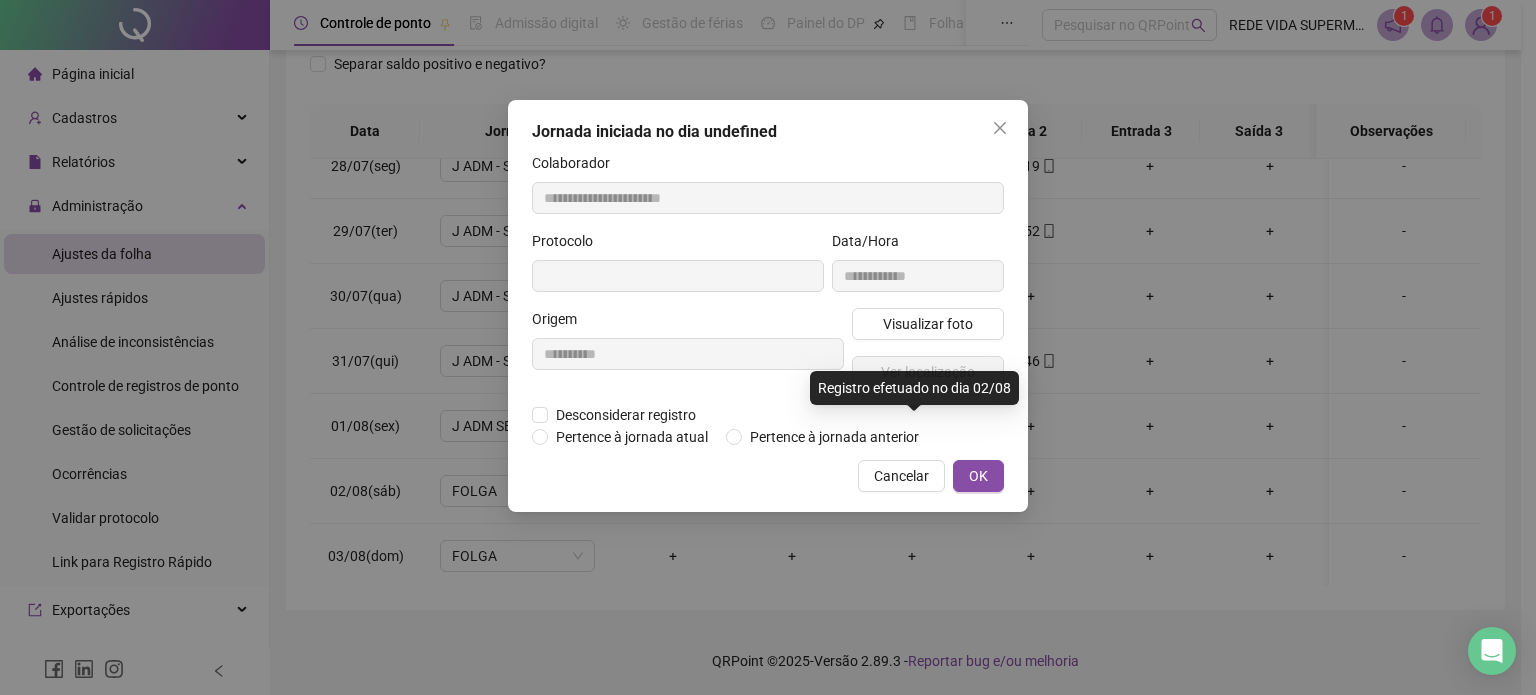 type on "**********" 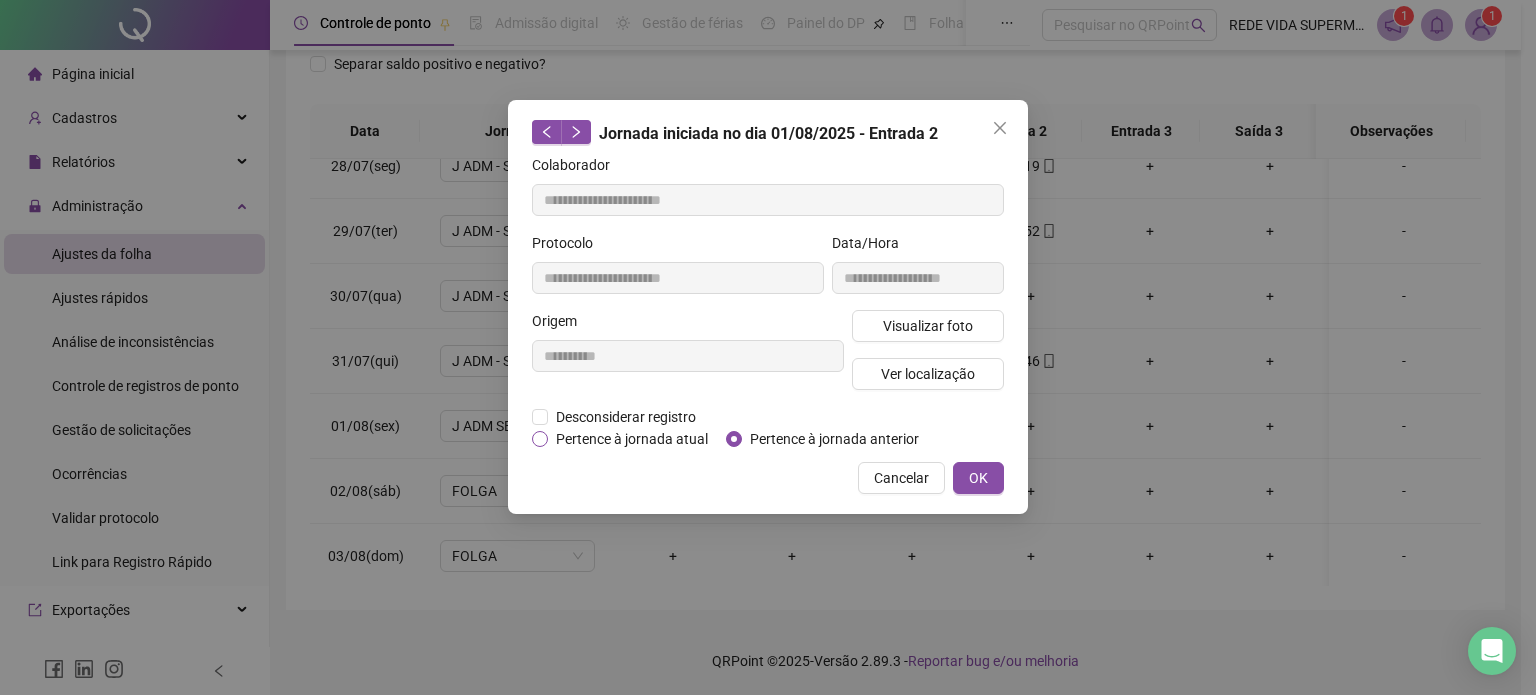 click on "Pertence à jornada atual" at bounding box center [632, 439] 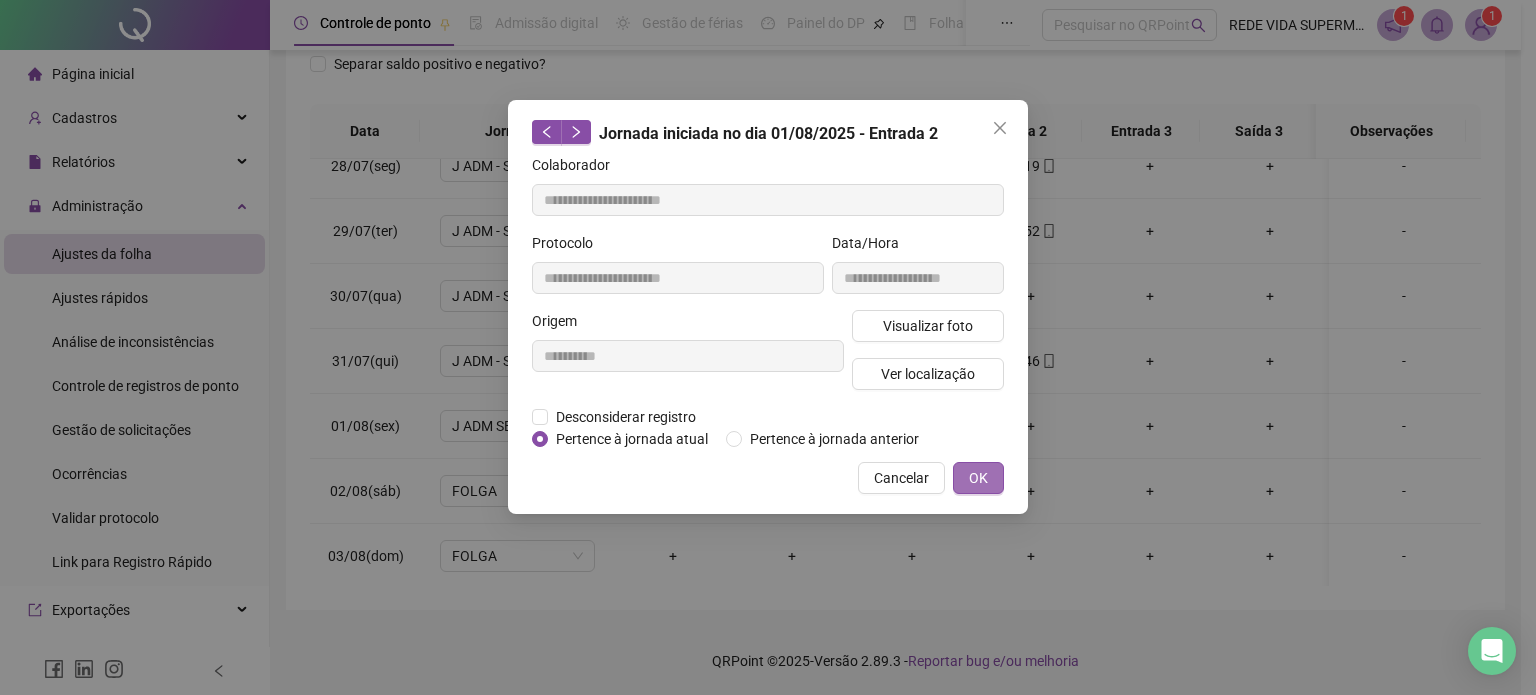 click on "OK" at bounding box center (978, 478) 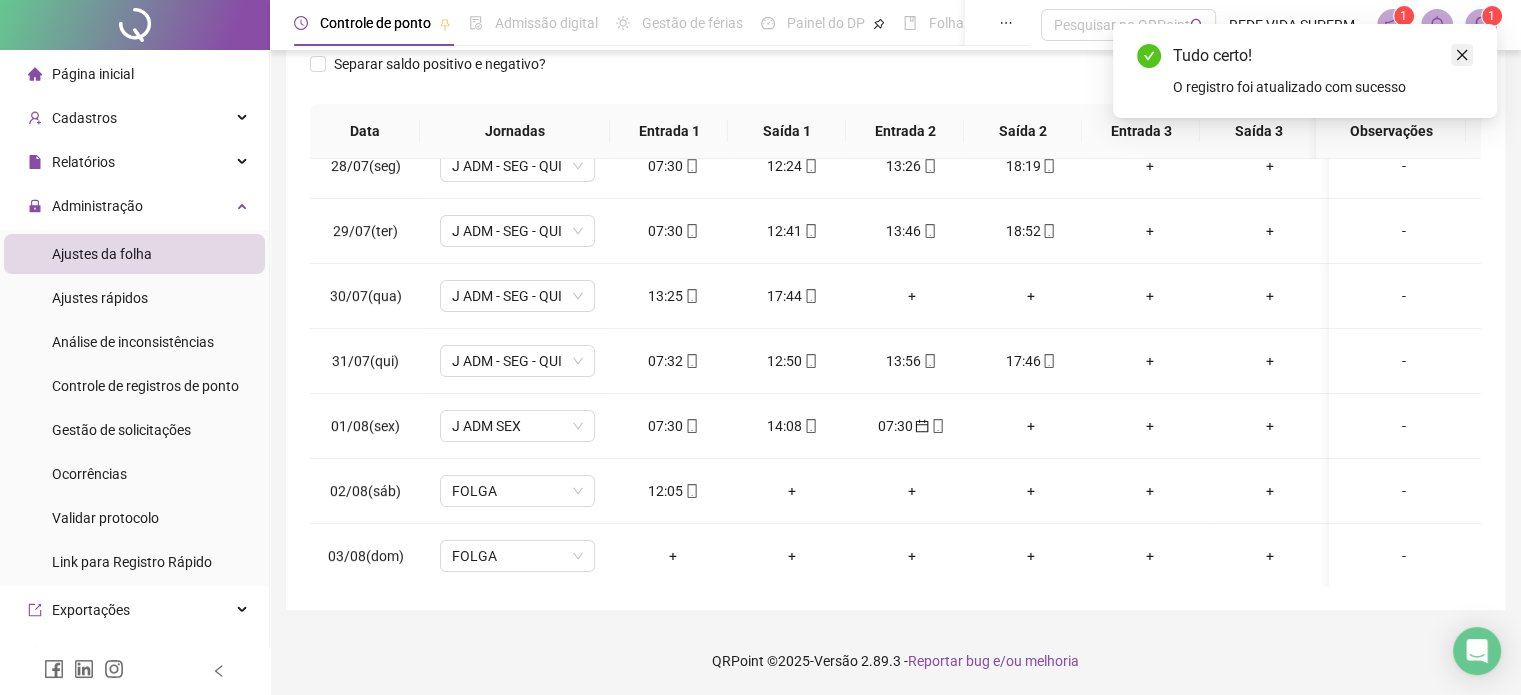 click 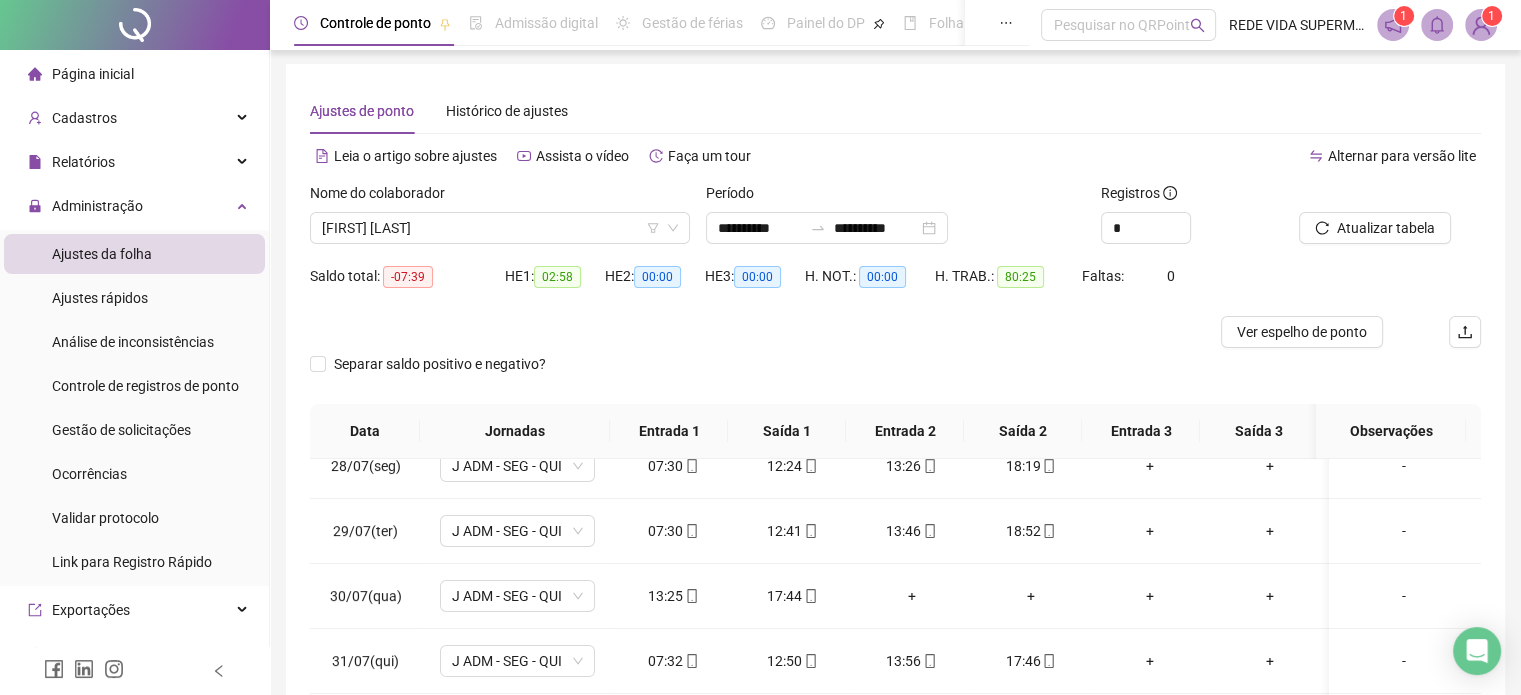 scroll, scrollTop: 0, scrollLeft: 0, axis: both 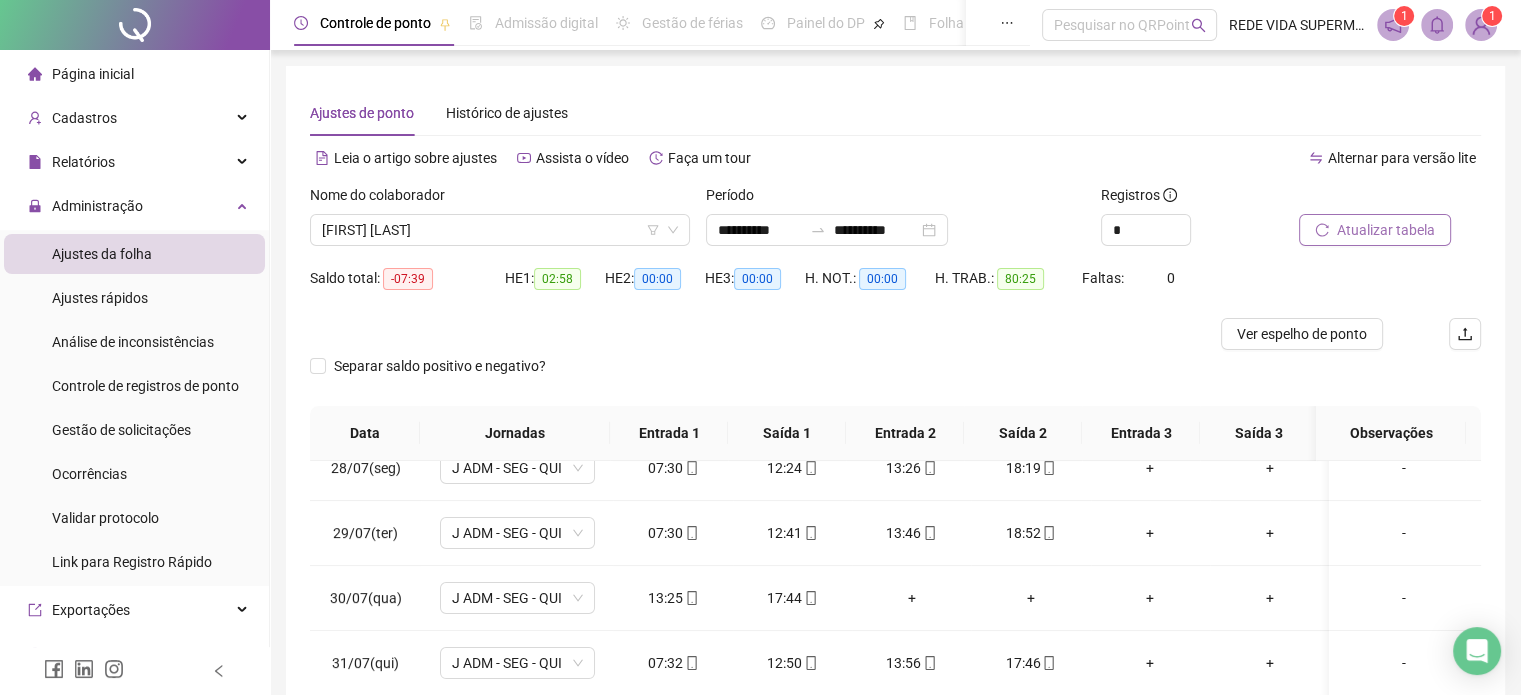 click 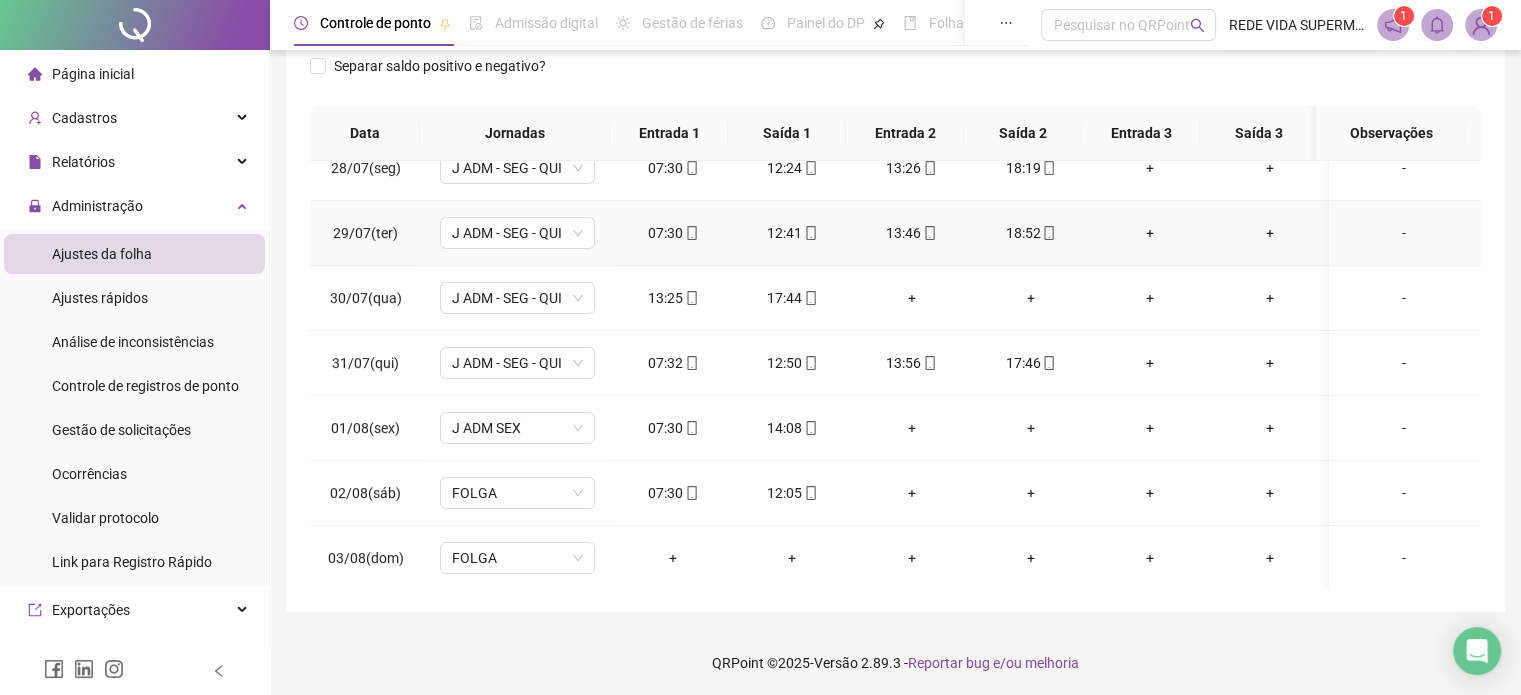 scroll, scrollTop: 302, scrollLeft: 0, axis: vertical 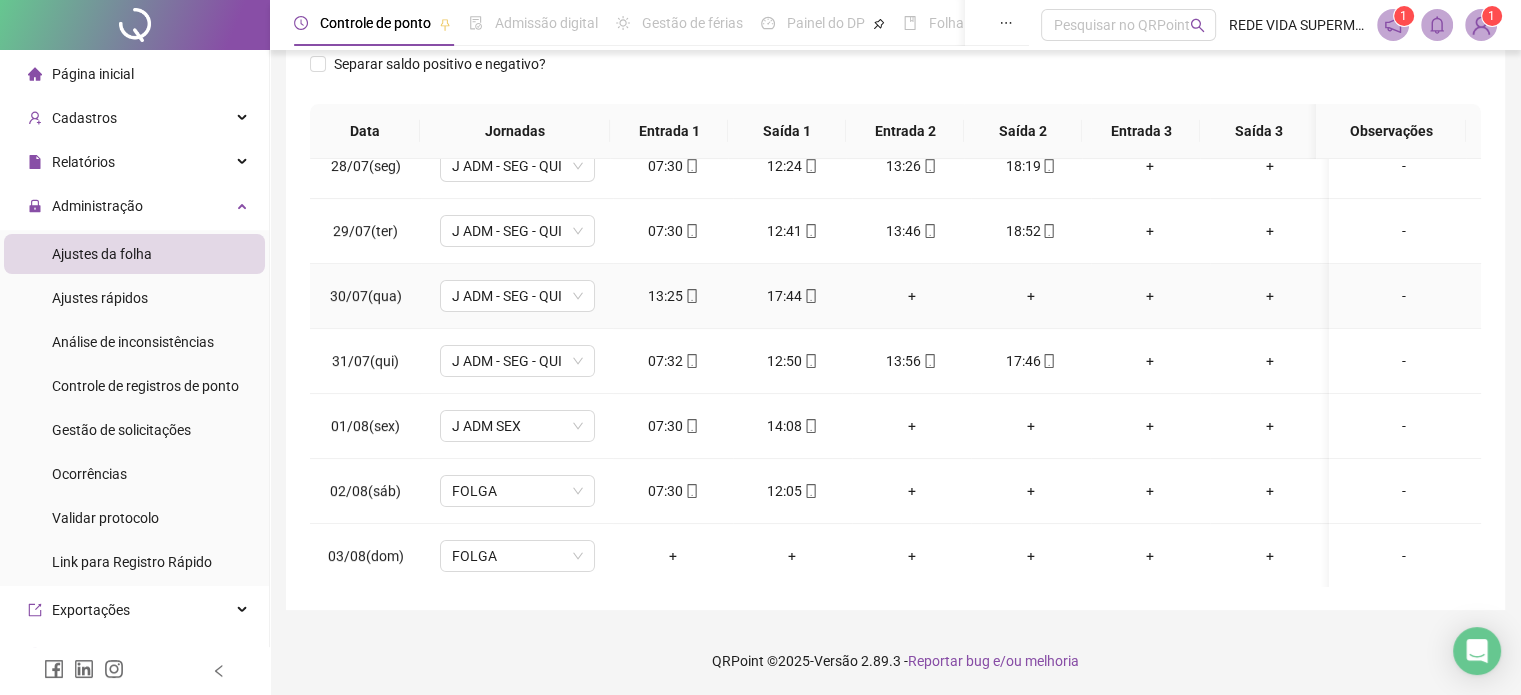 click on "+" at bounding box center (911, 296) 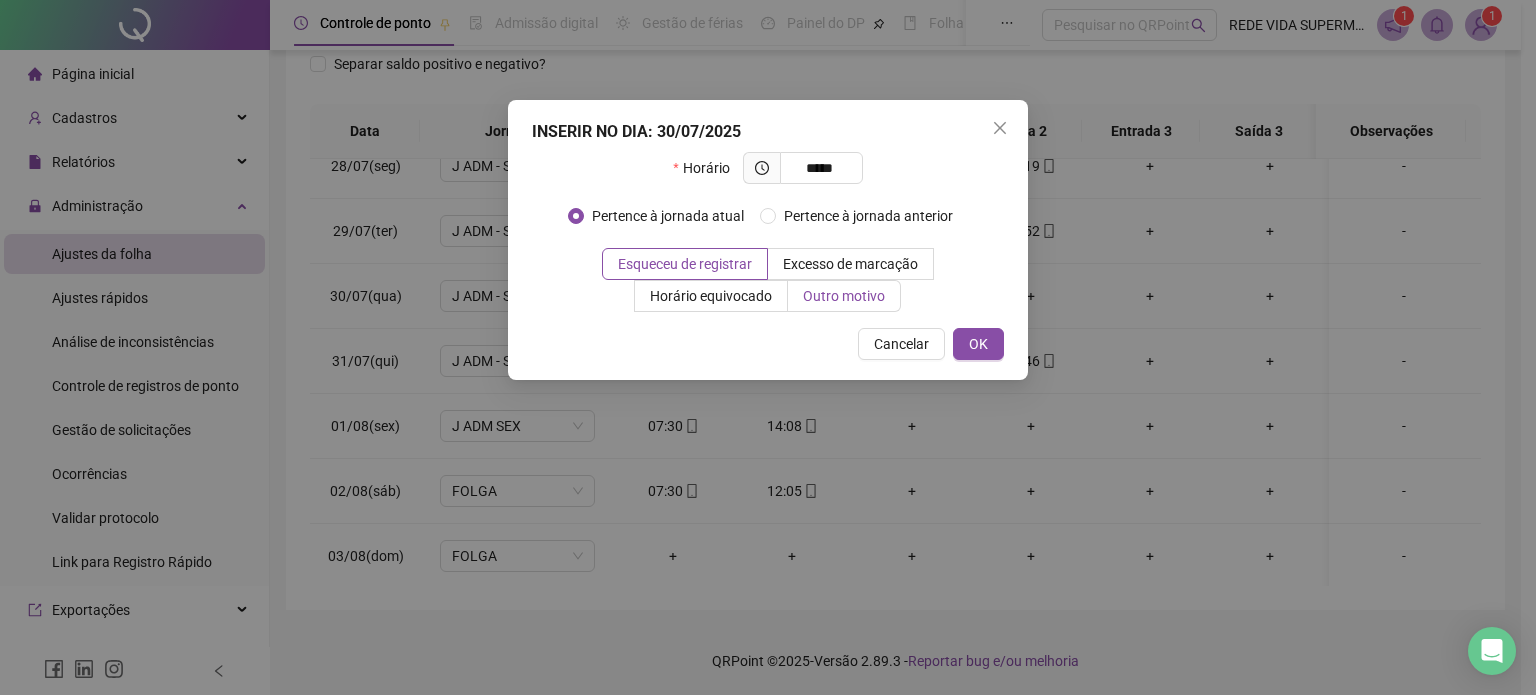 type on "*****" 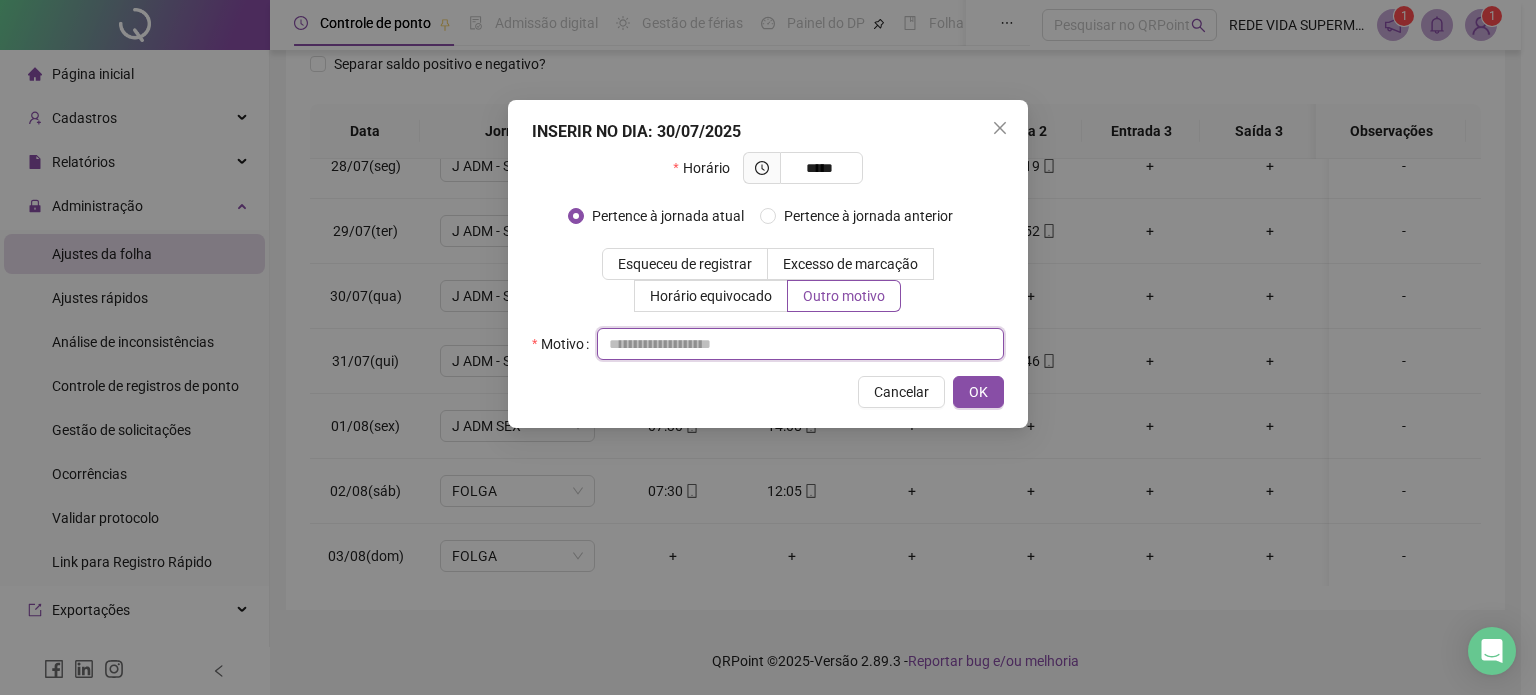 click at bounding box center (800, 344) 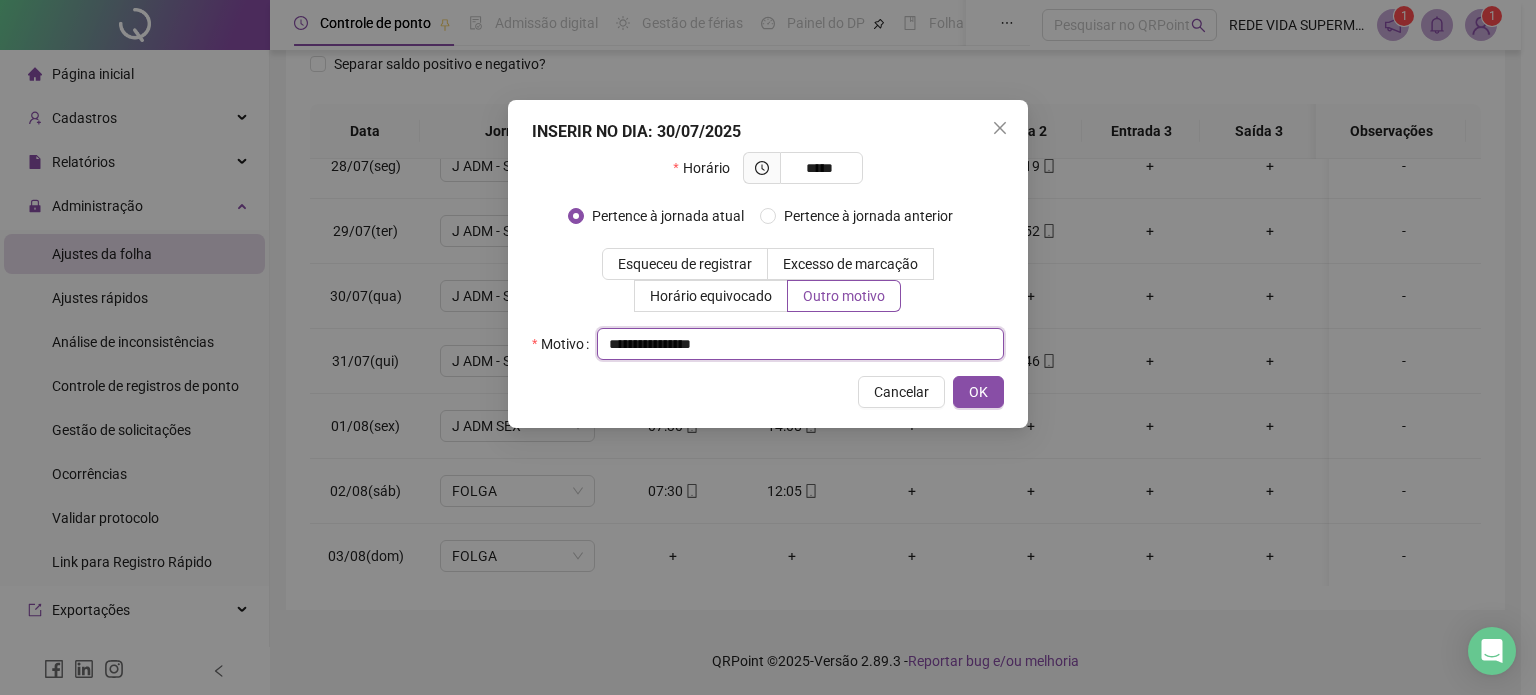 type on "**********" 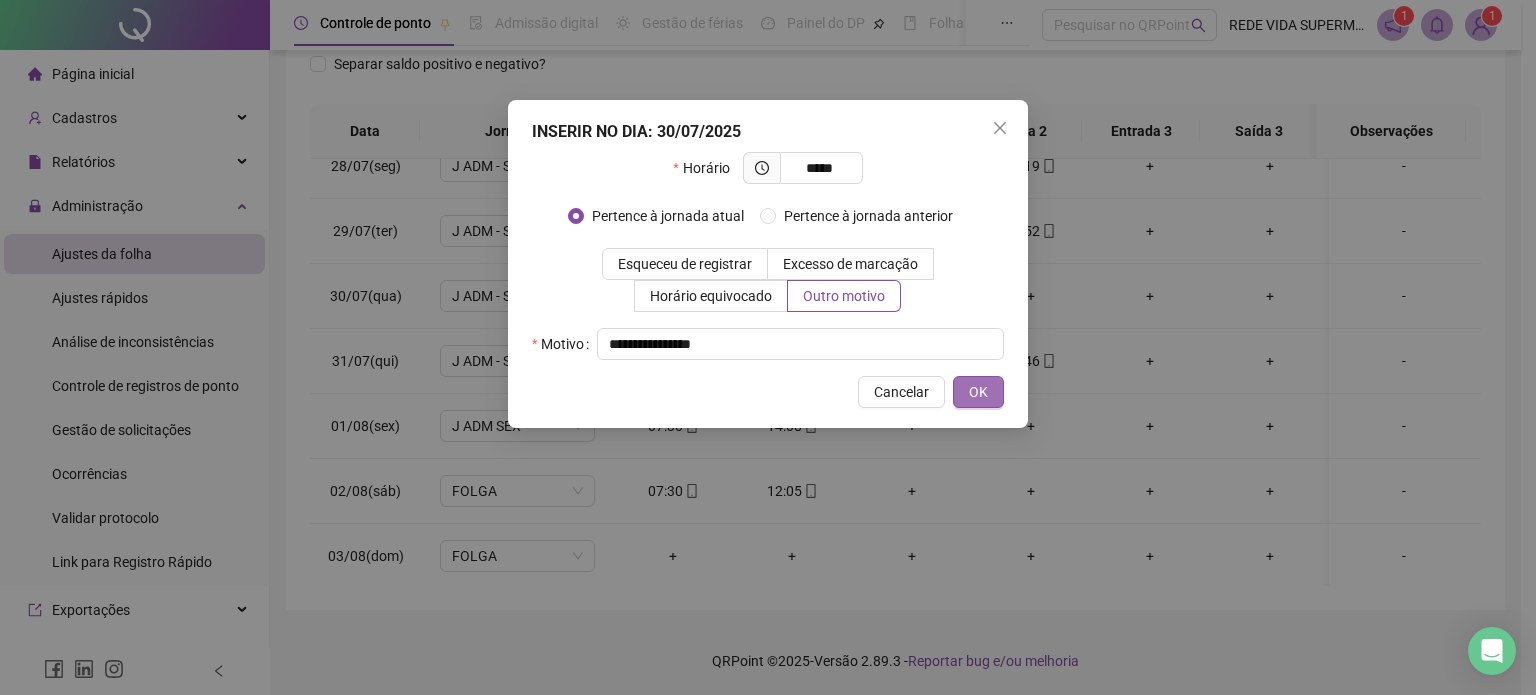 click on "OK" at bounding box center (978, 392) 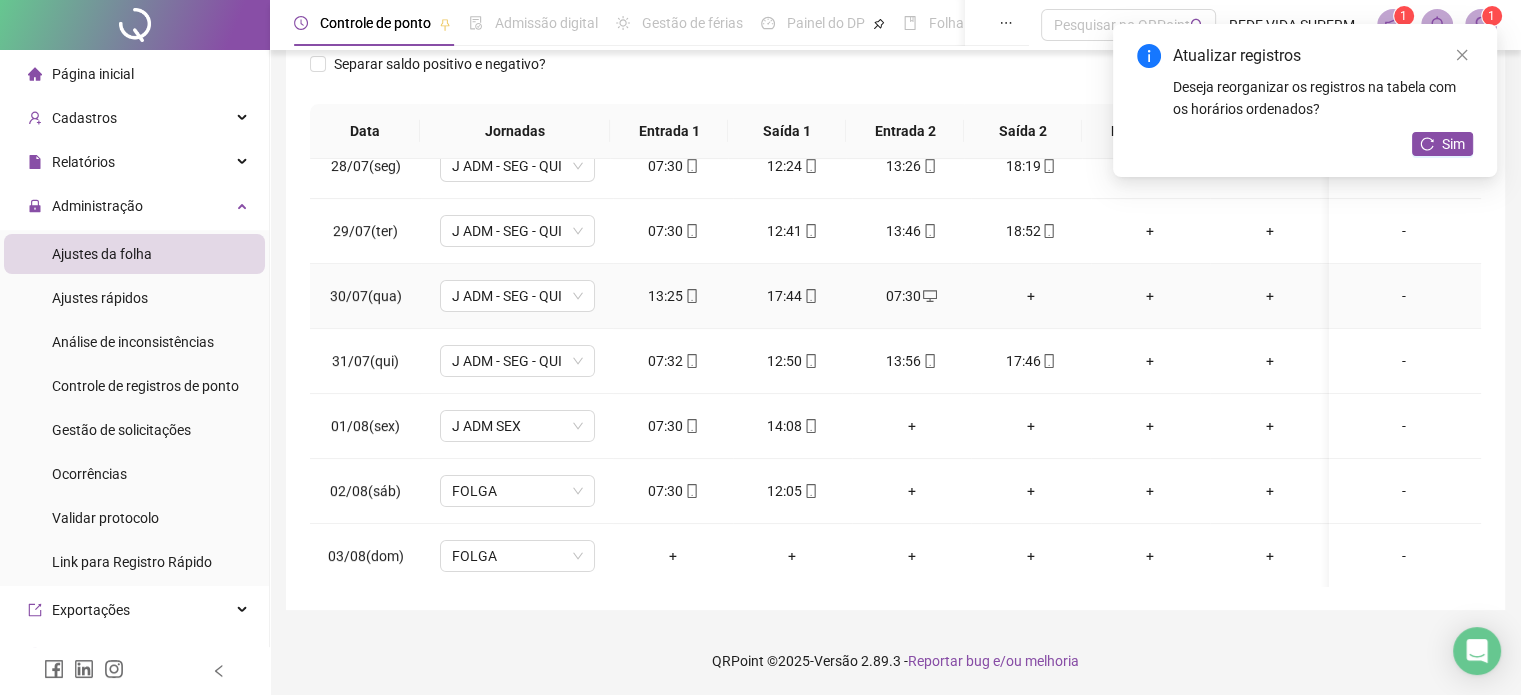 click on "+" at bounding box center (1030, 296) 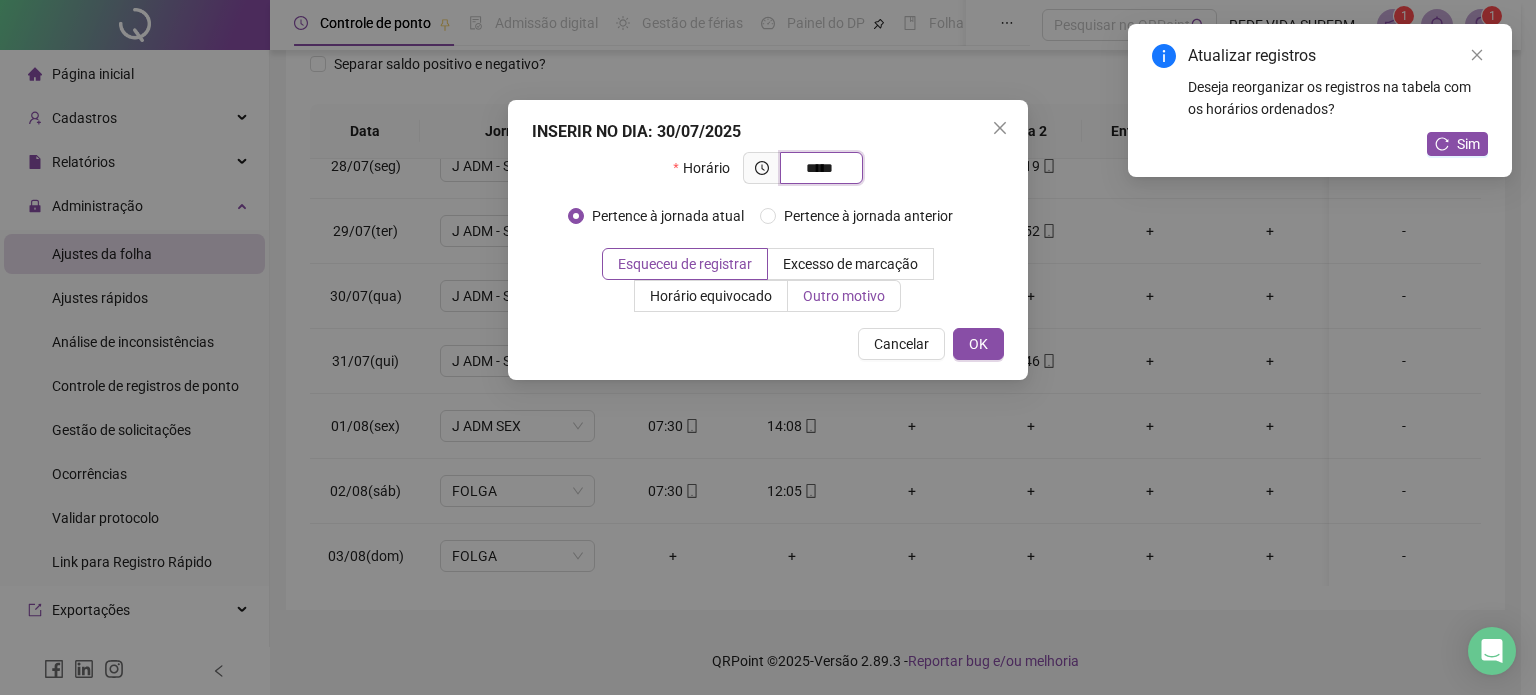type on "*****" 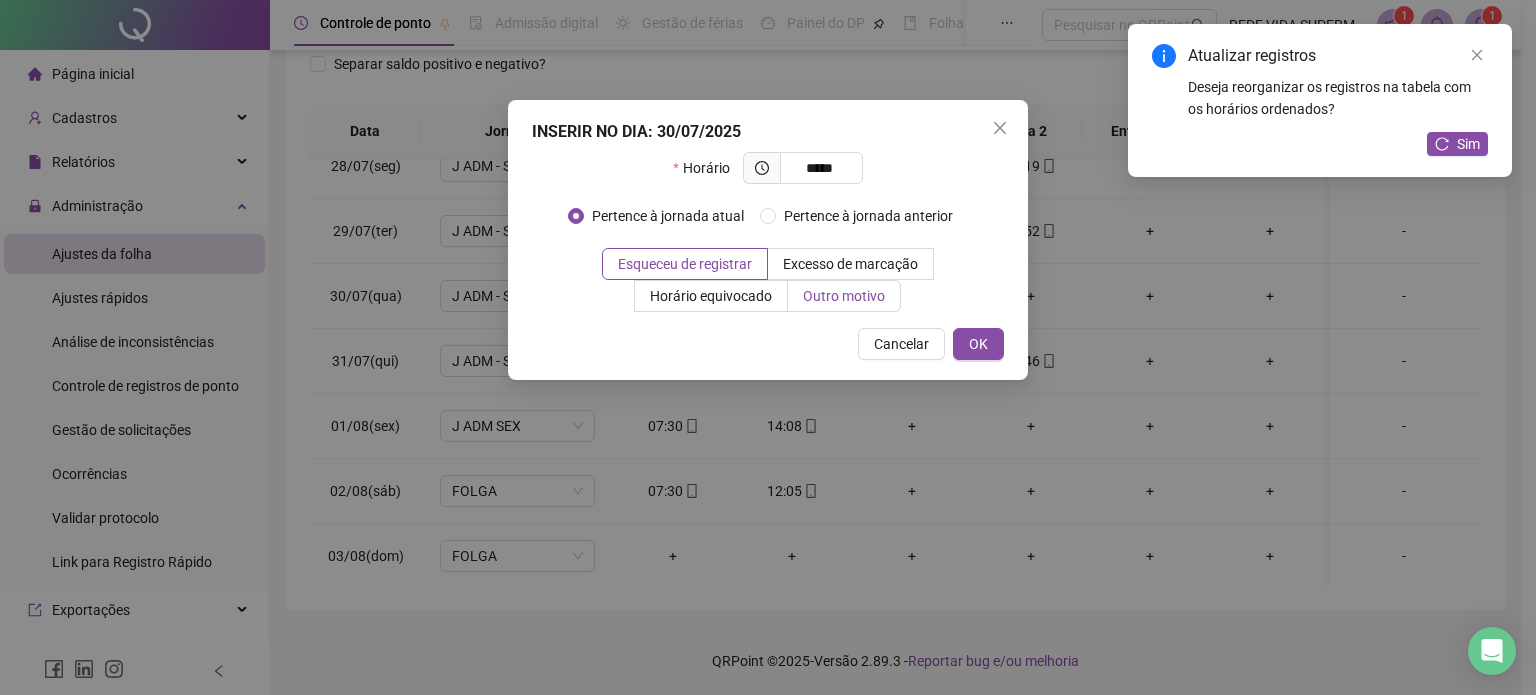 click on "Outro motivo" at bounding box center [844, 296] 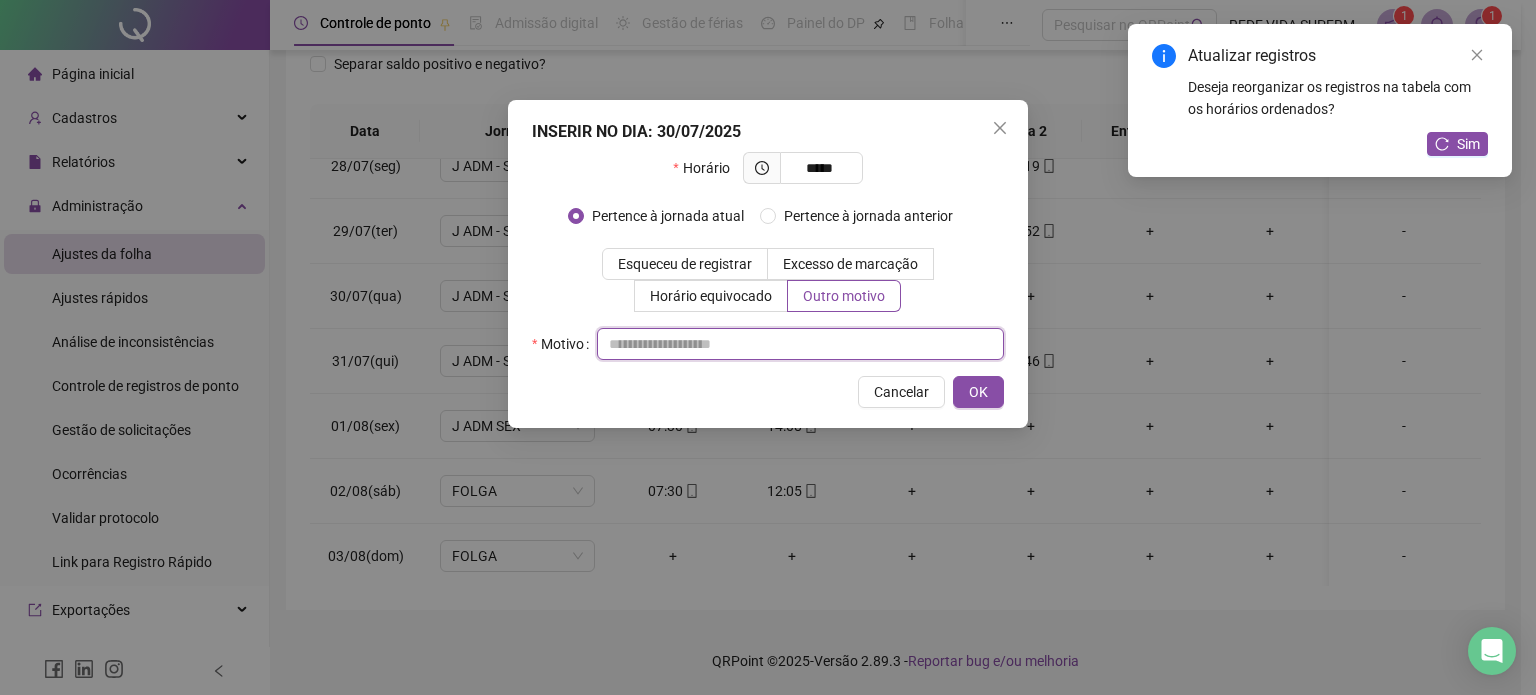 click at bounding box center [800, 344] 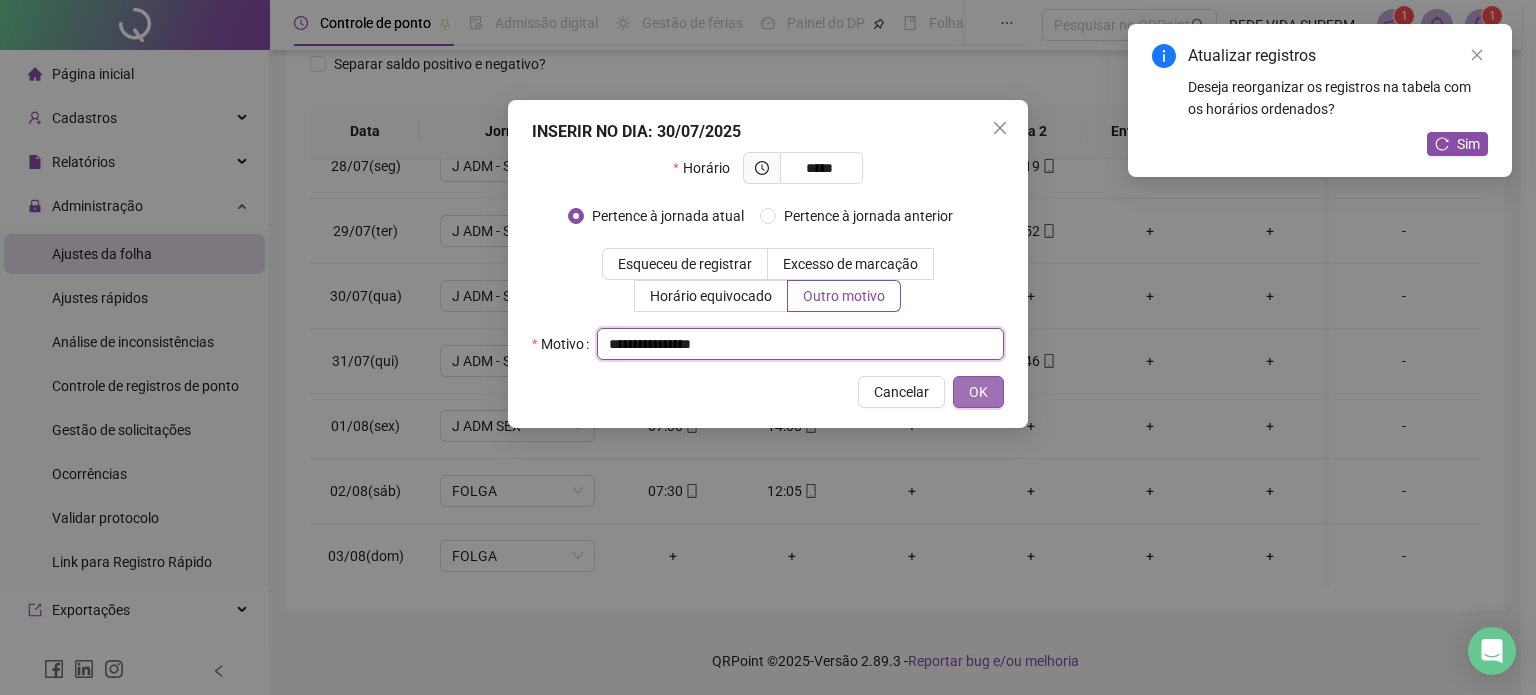 type on "**********" 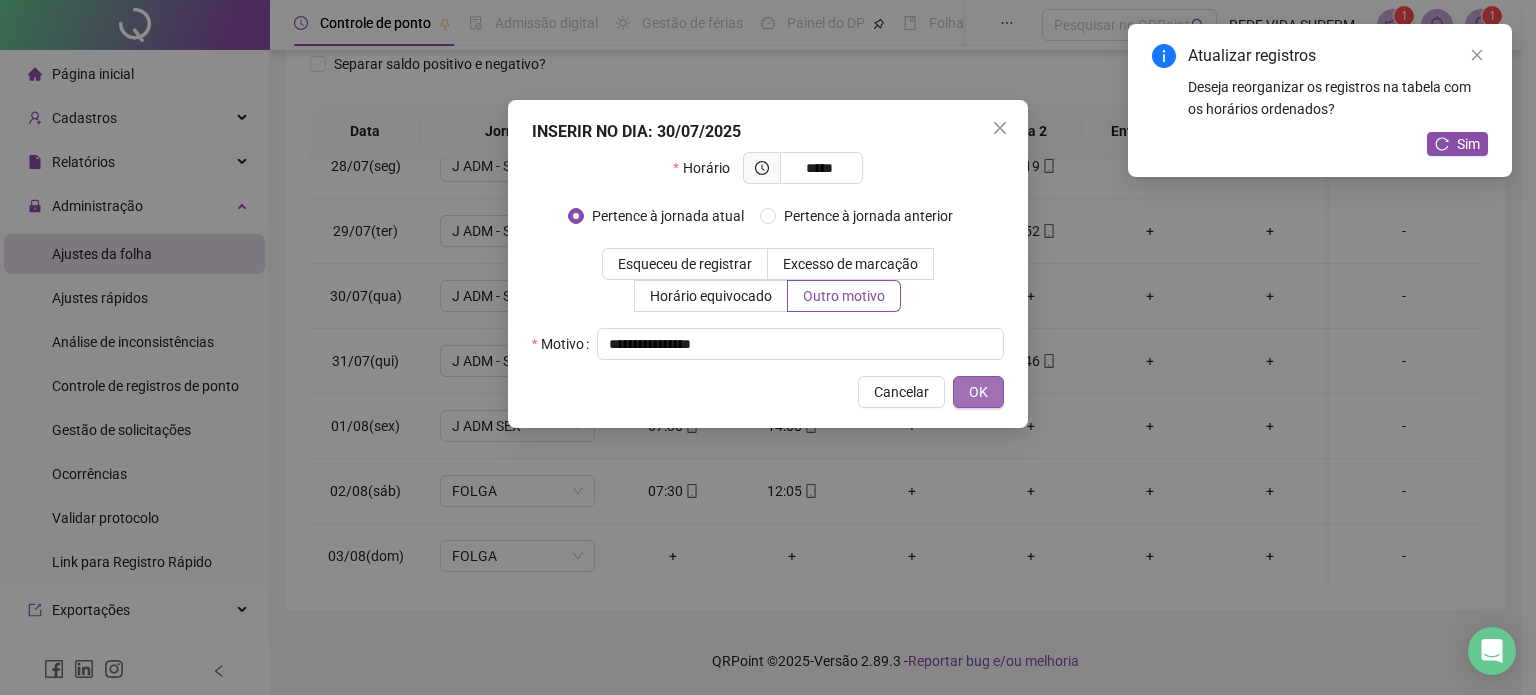 click on "OK" at bounding box center (978, 392) 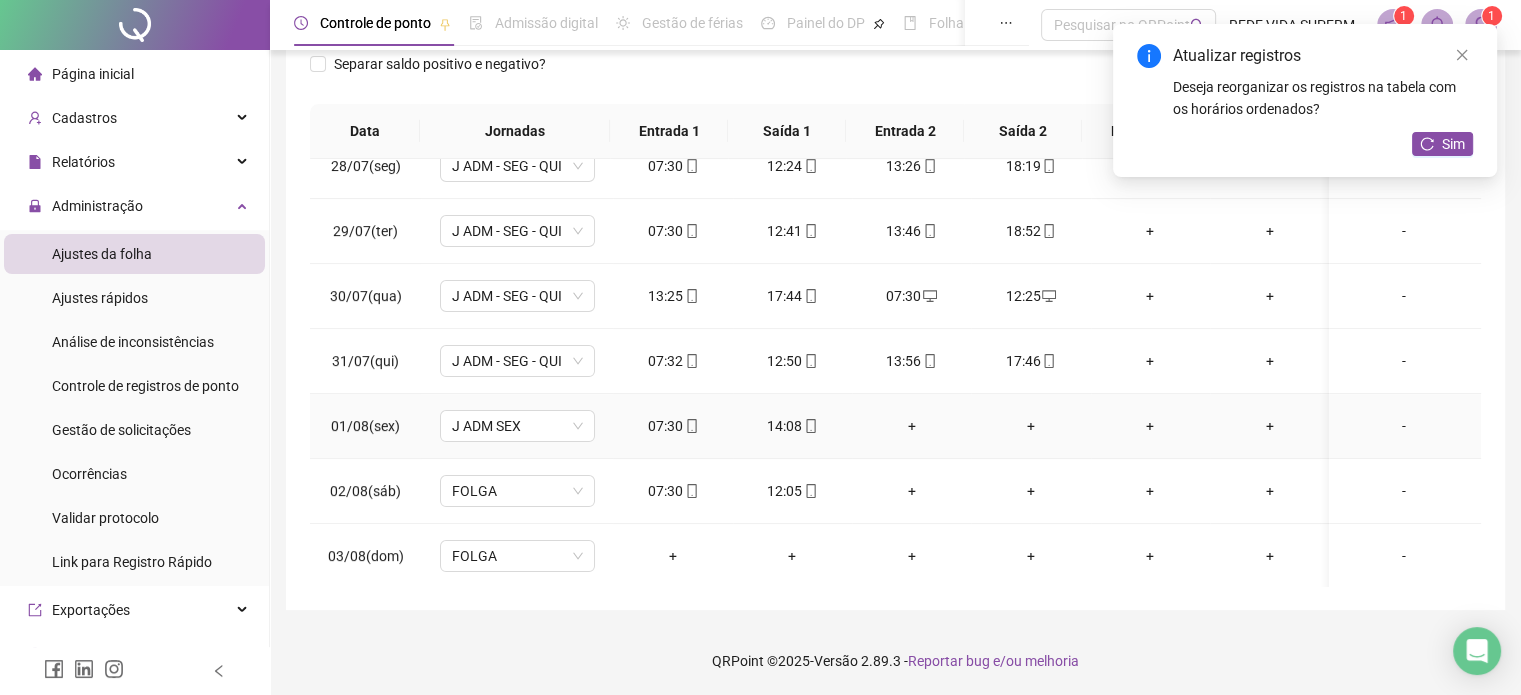 click on "+" at bounding box center [911, 426] 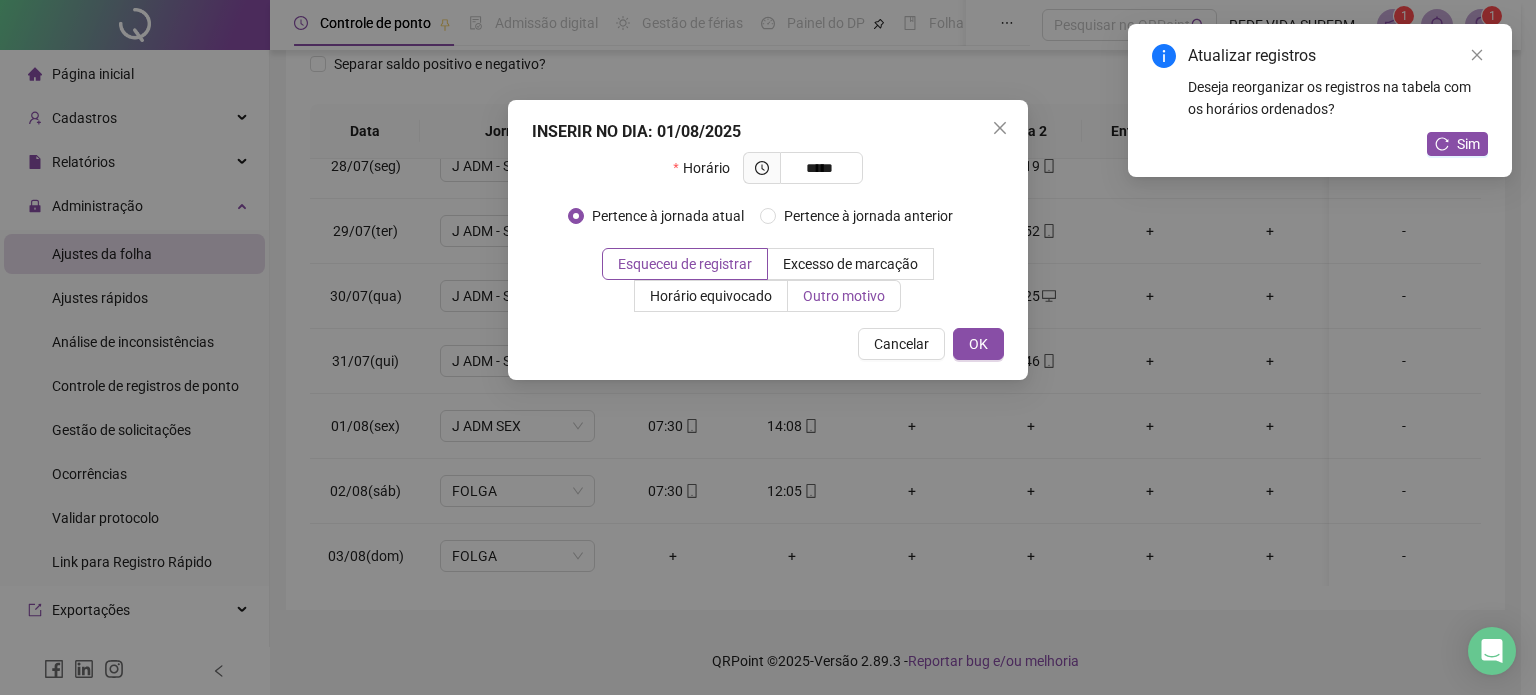 type on "*****" 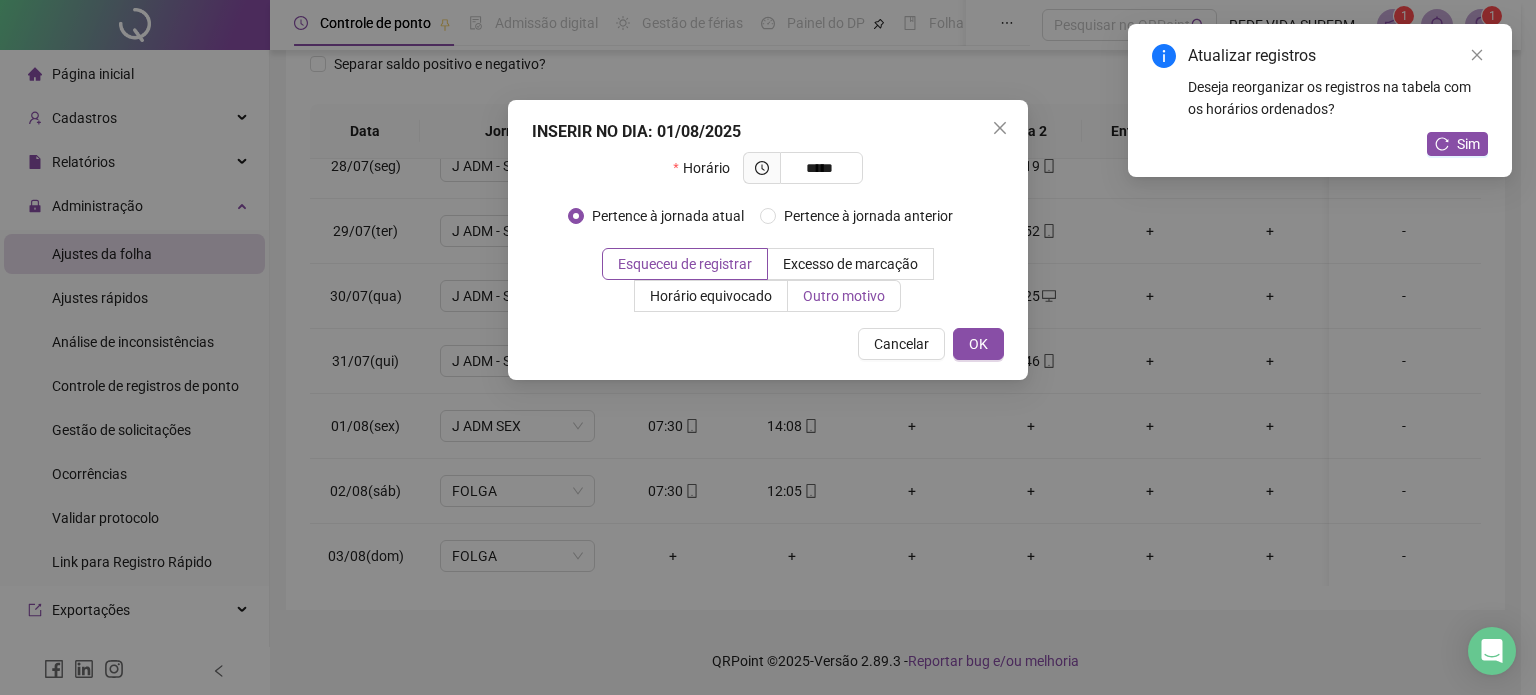 drag, startPoint x: 885, startPoint y: 303, endPoint x: 872, endPoint y: 310, distance: 14.764823 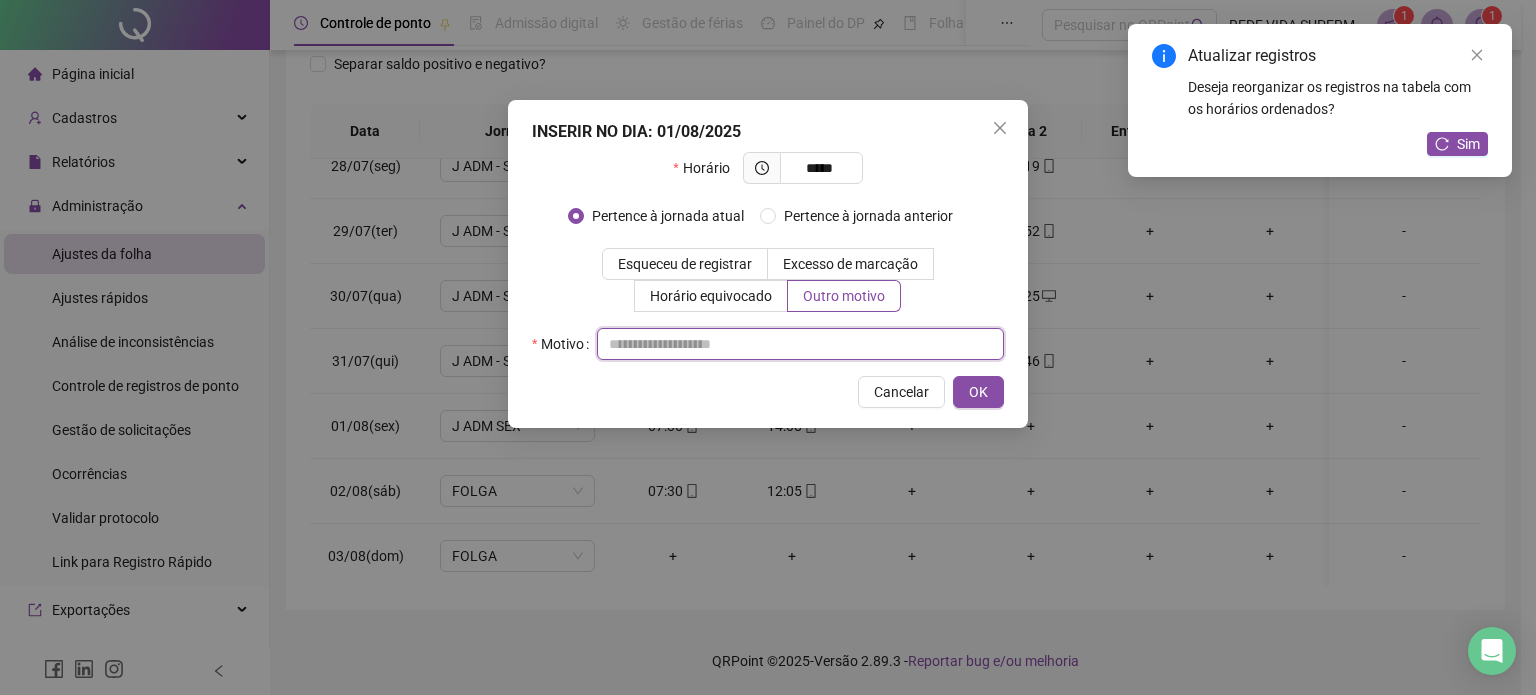 click at bounding box center [800, 344] 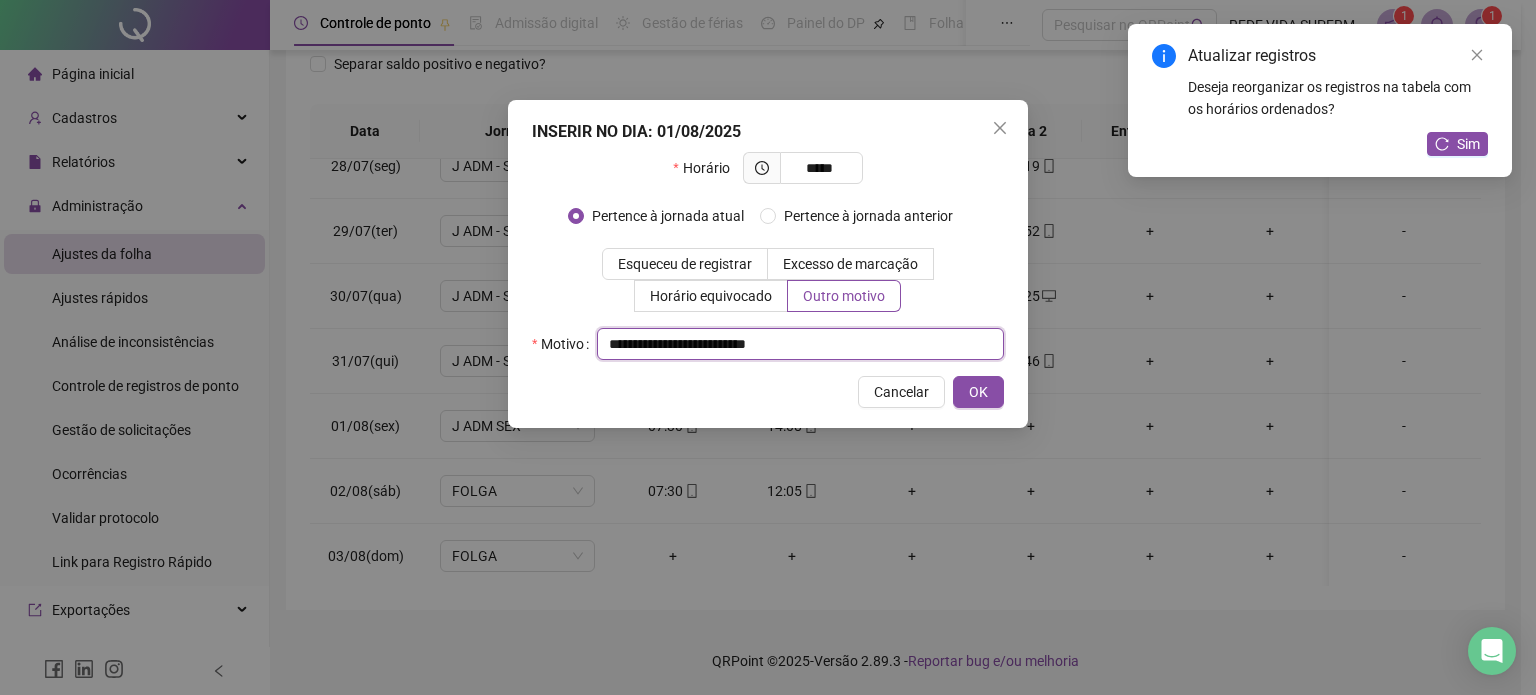 type on "**********" 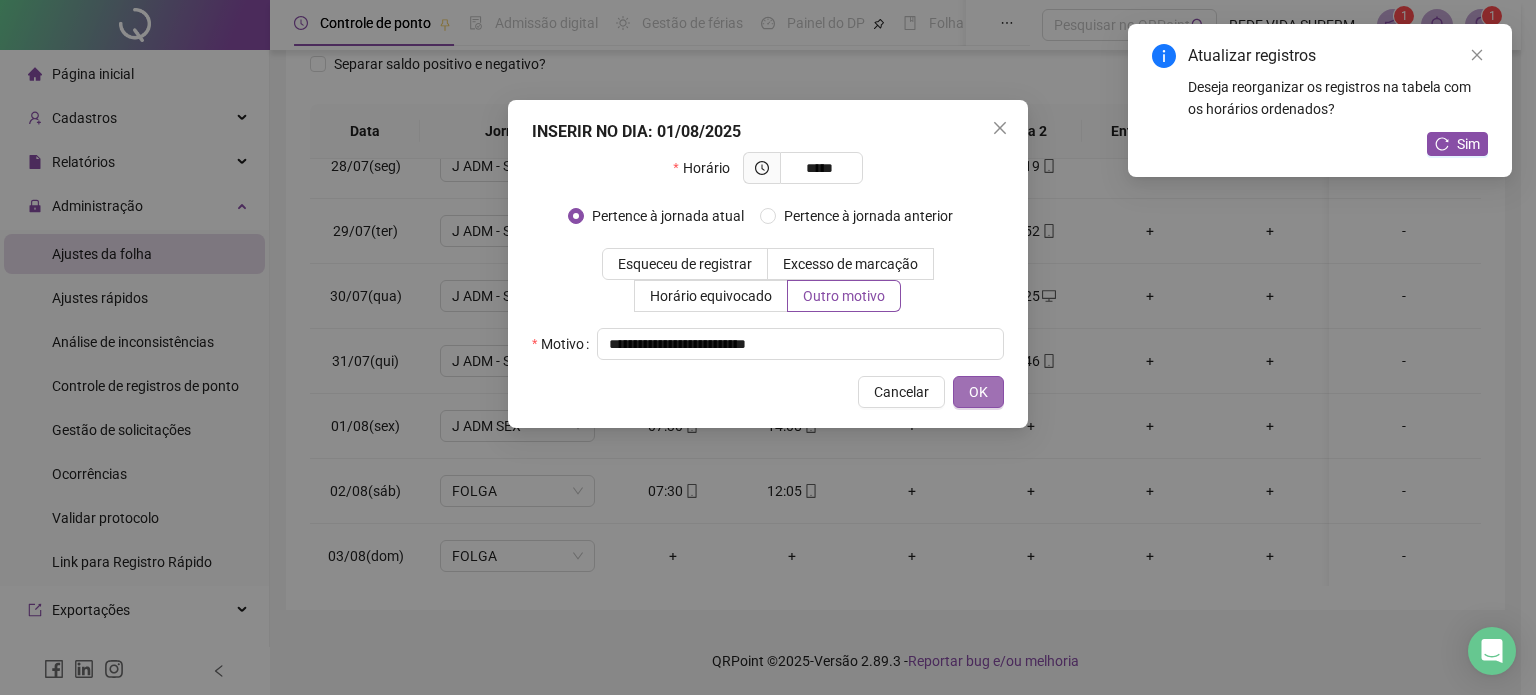 click on "OK" at bounding box center (978, 392) 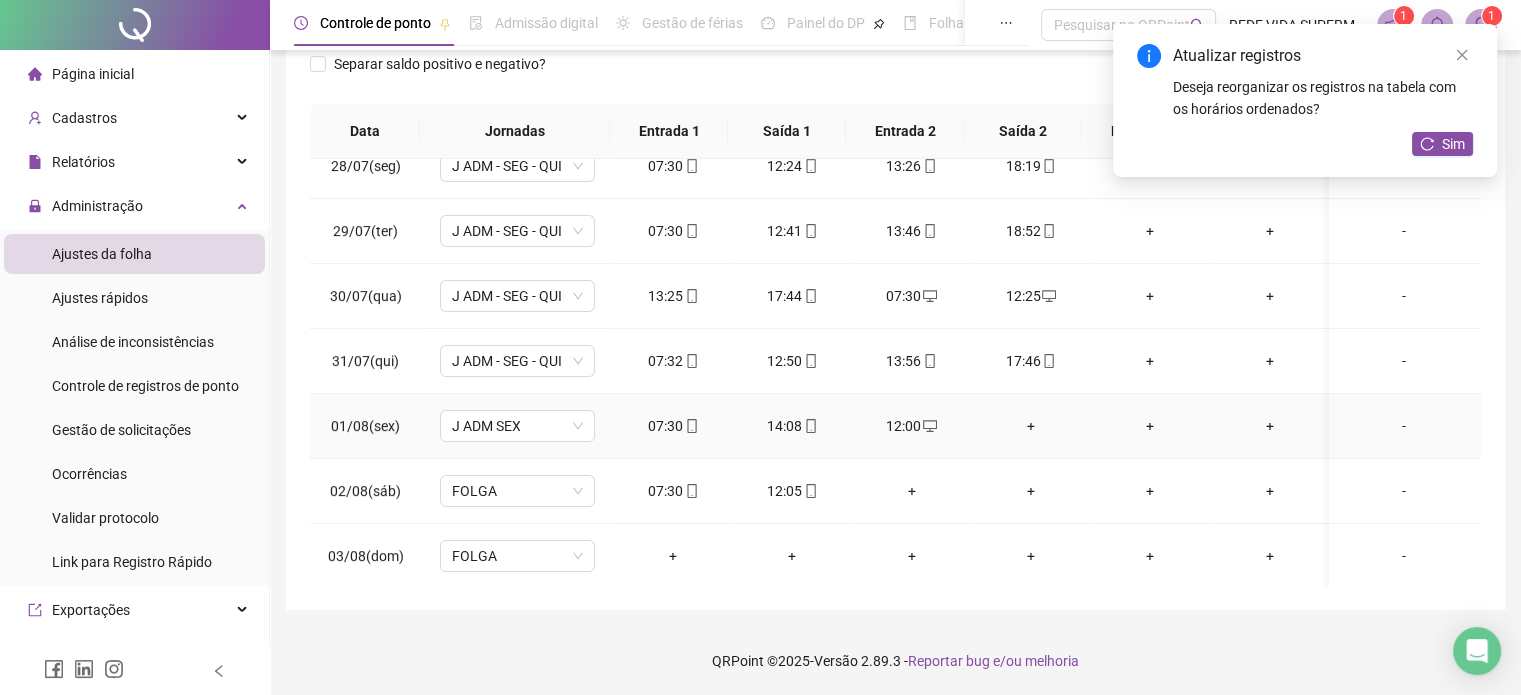 click on "+" at bounding box center (1030, 426) 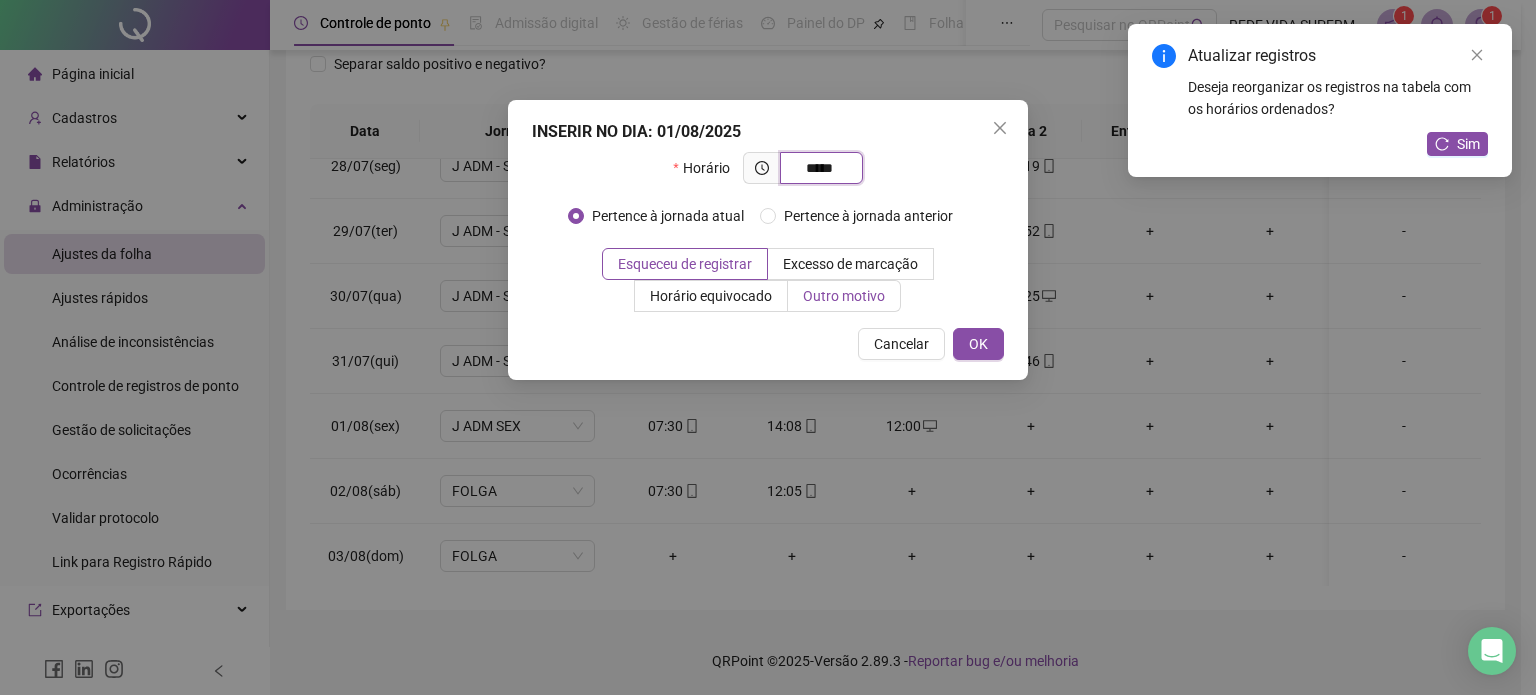 type on "*****" 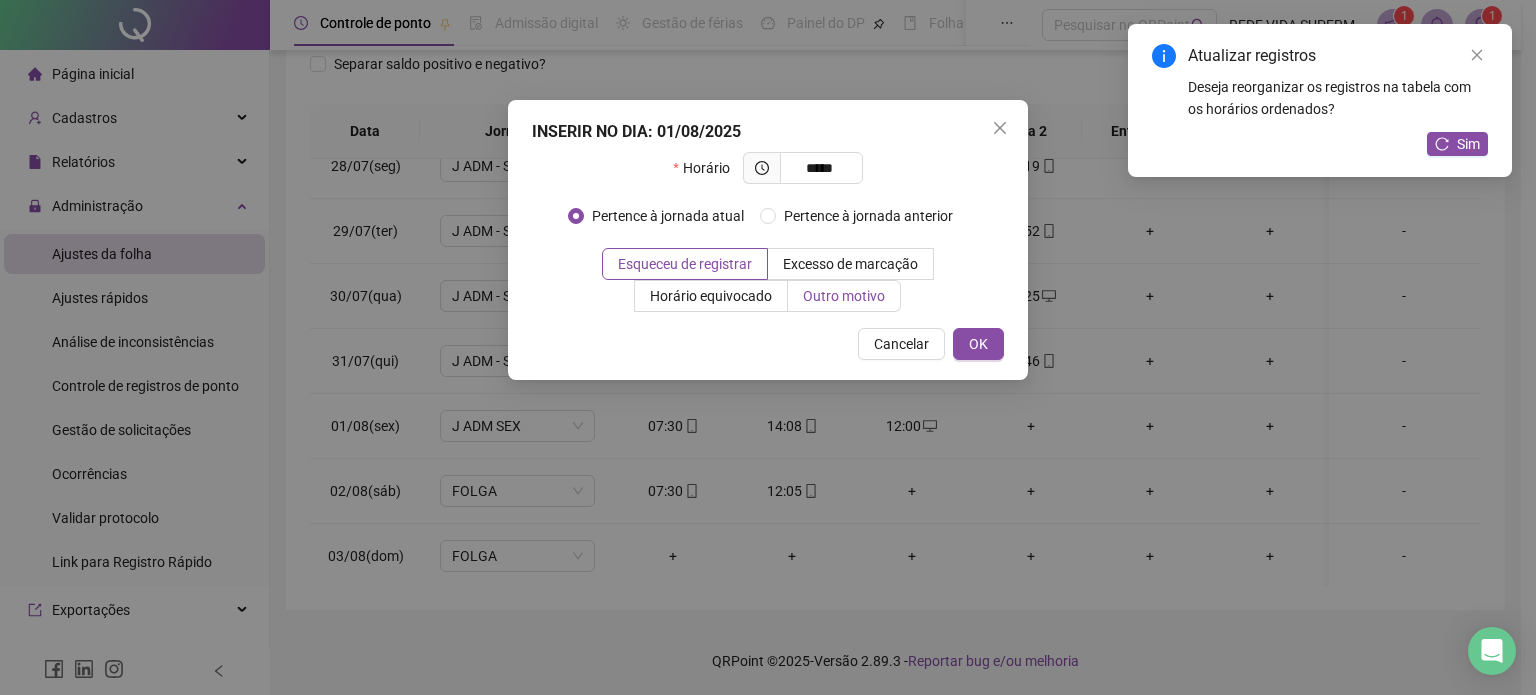 click on "Outro motivo" at bounding box center [844, 296] 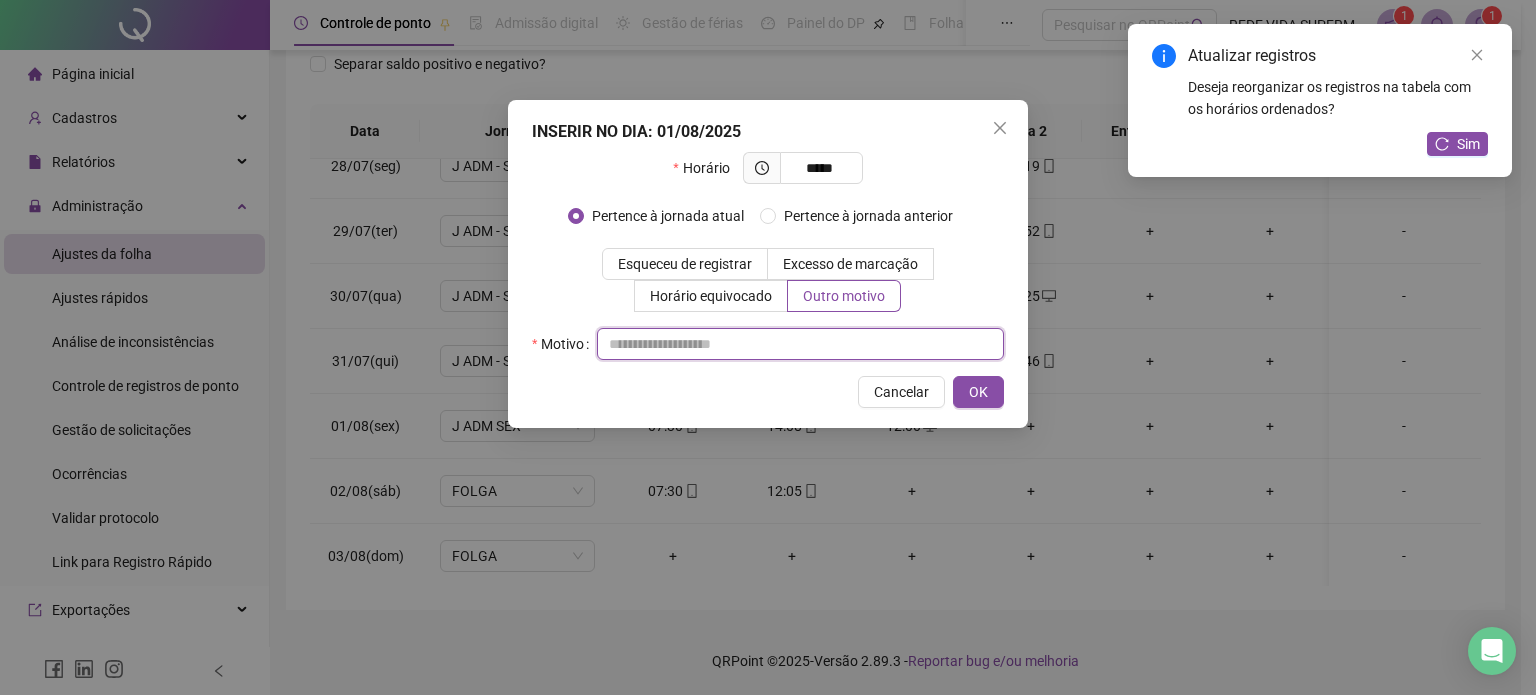 click at bounding box center [800, 344] 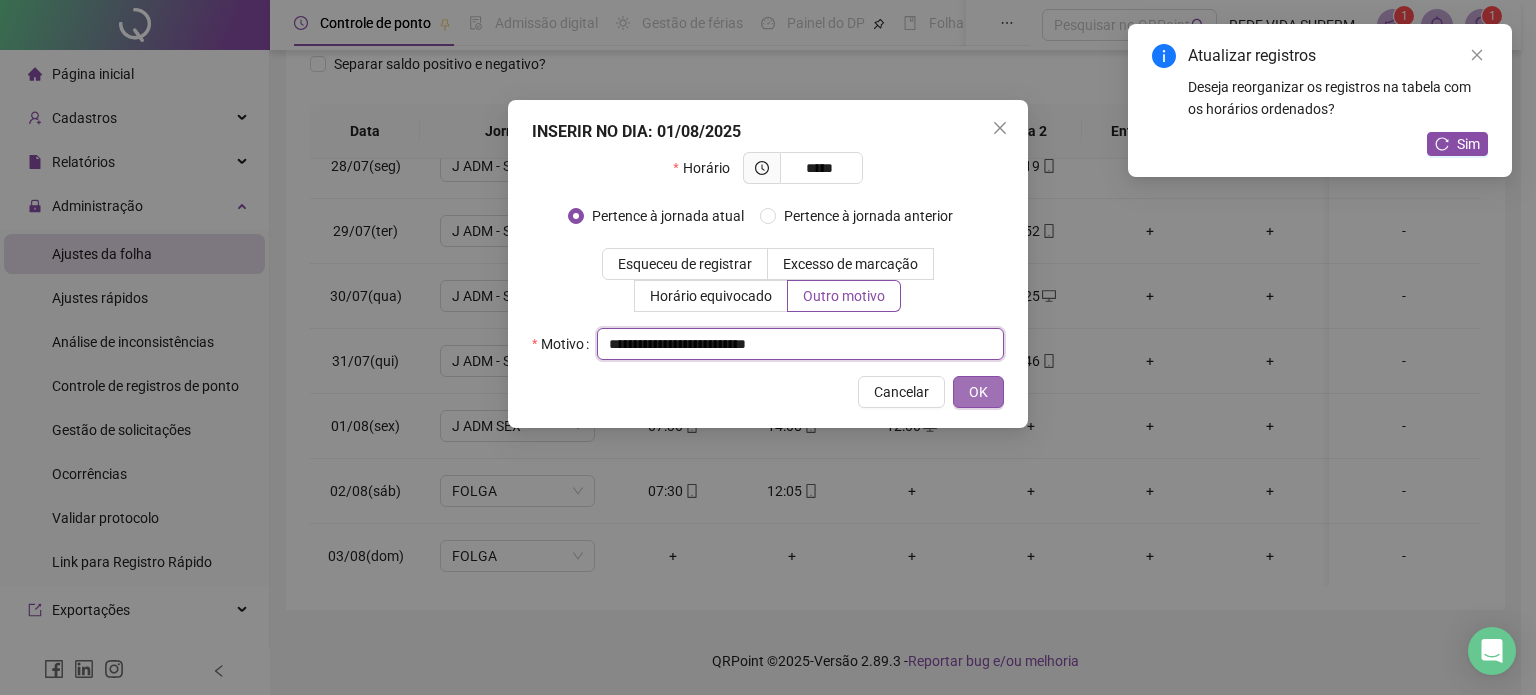 type on "**********" 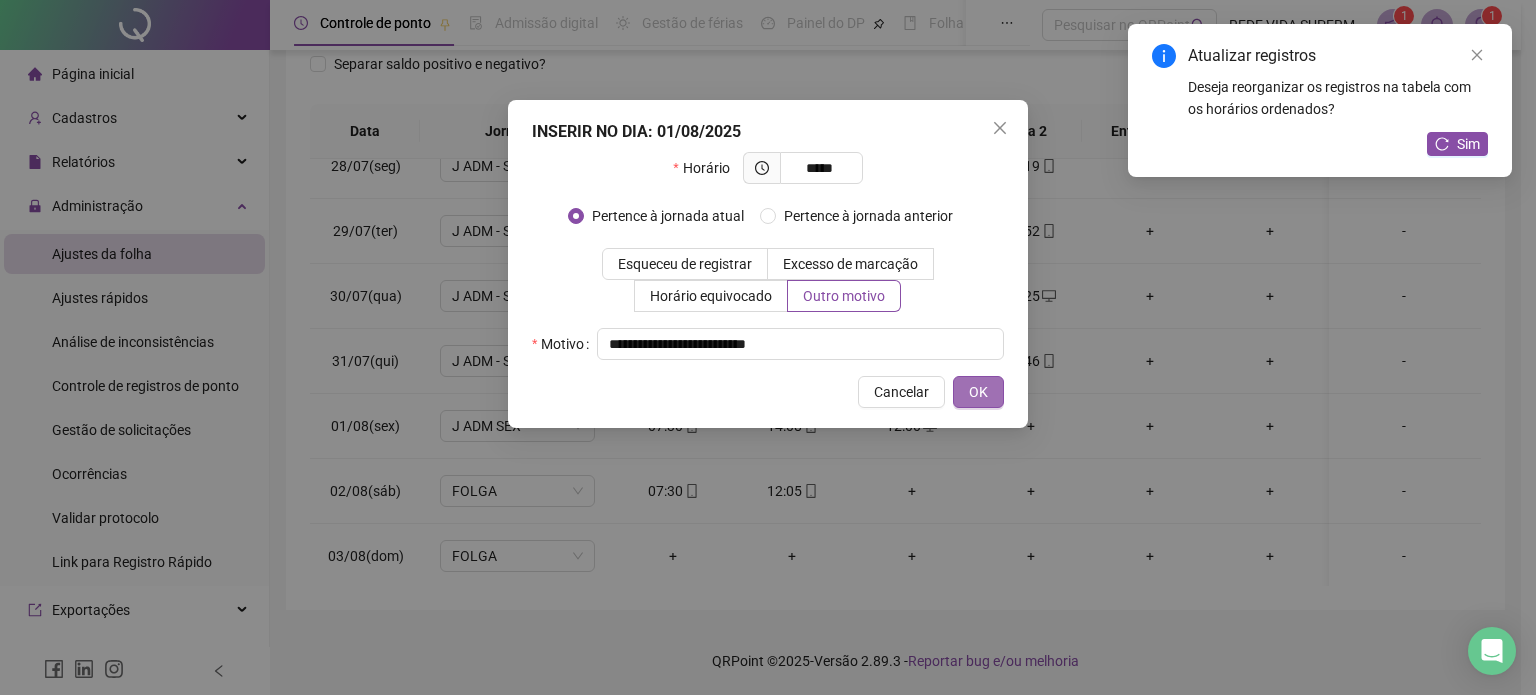 click on "OK" at bounding box center [978, 392] 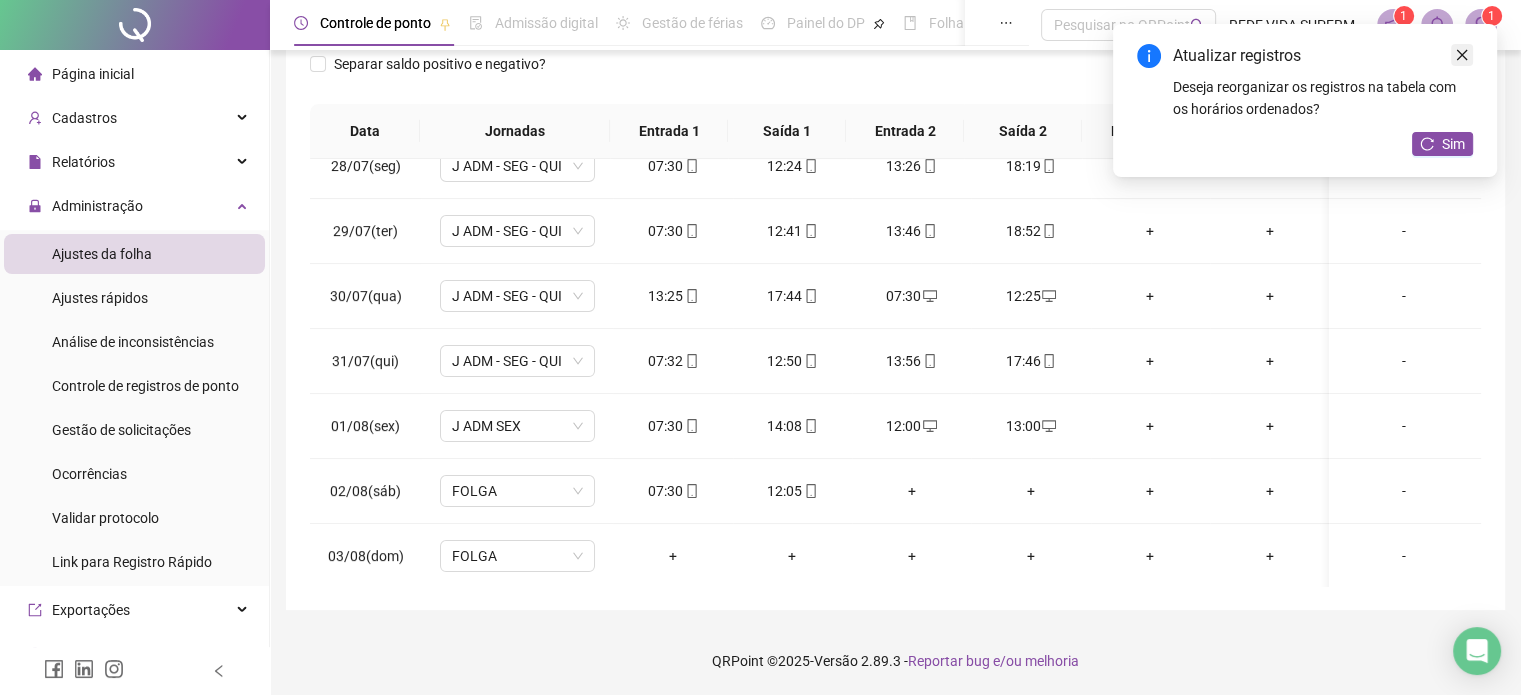 click at bounding box center [1462, 55] 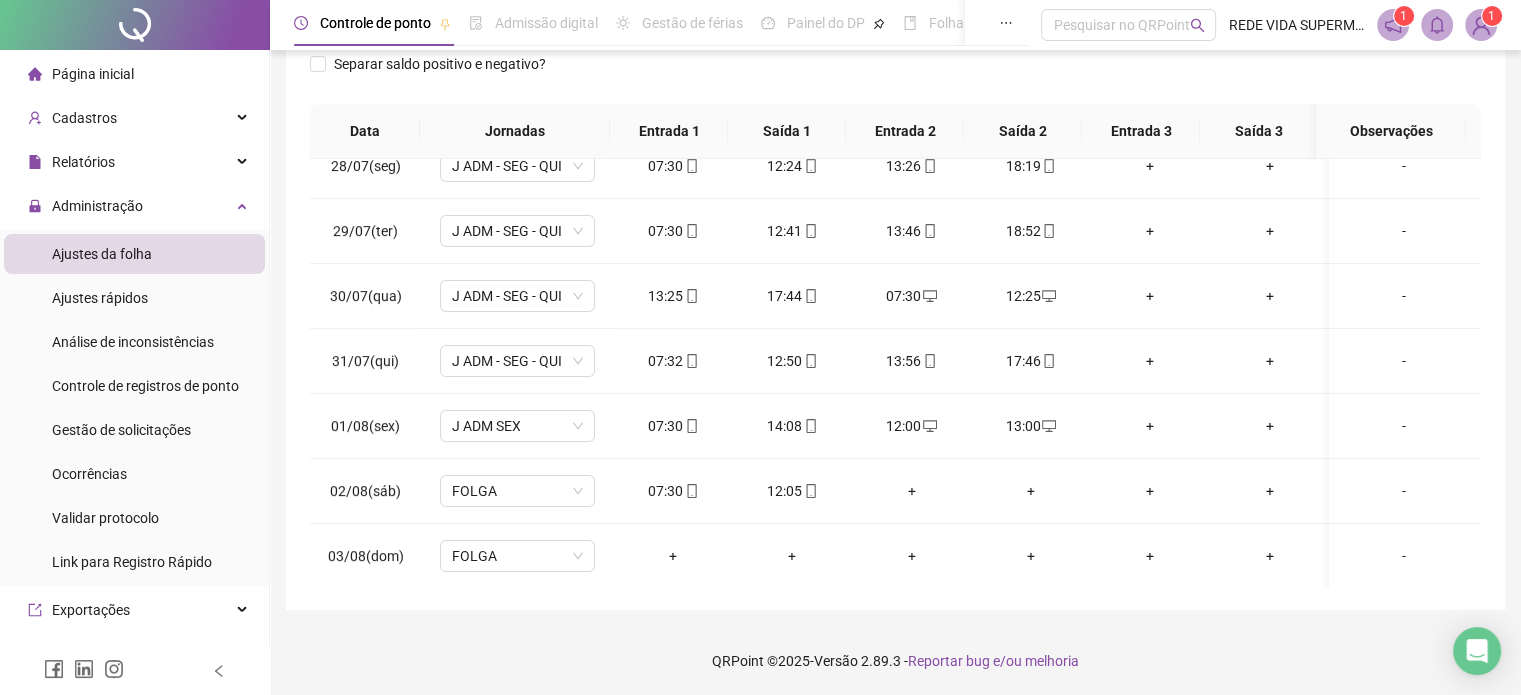 scroll, scrollTop: 0, scrollLeft: 0, axis: both 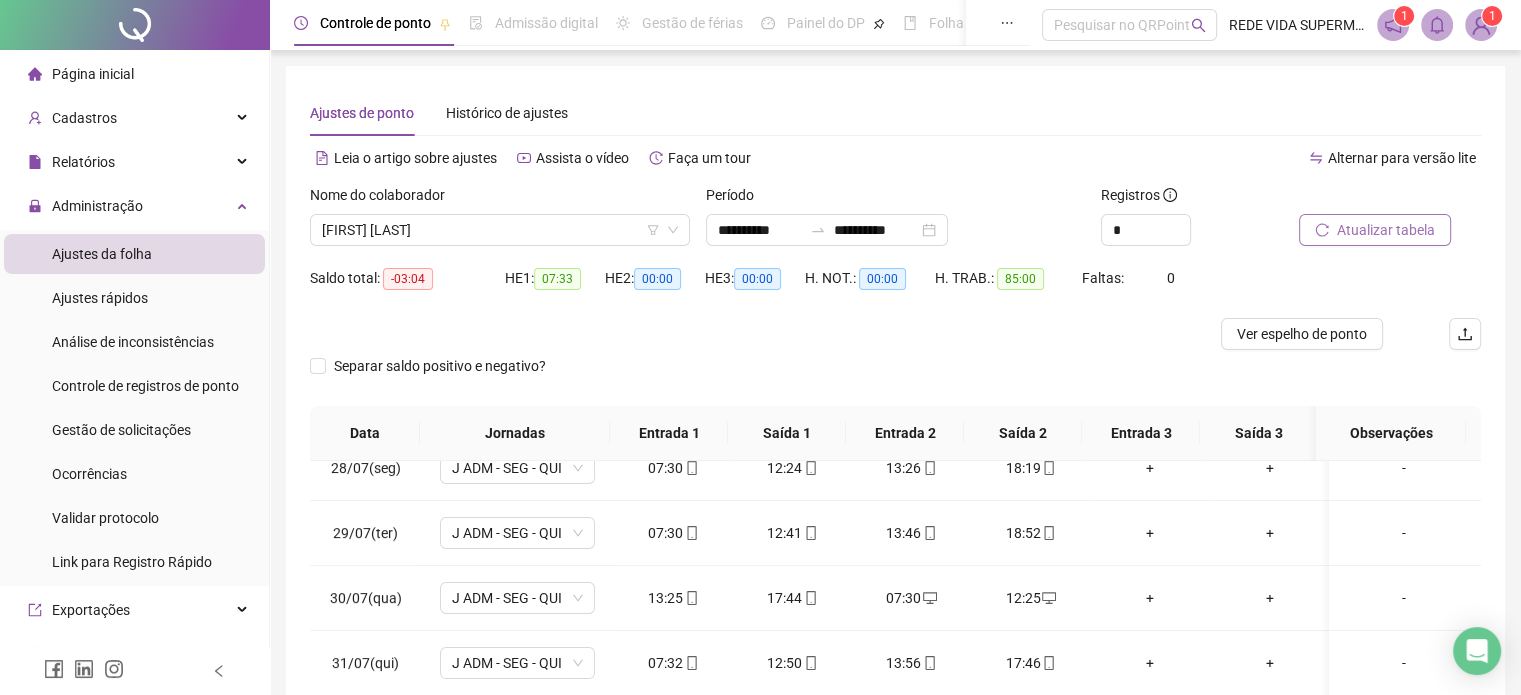 click on "Atualizar tabela" at bounding box center (1386, 230) 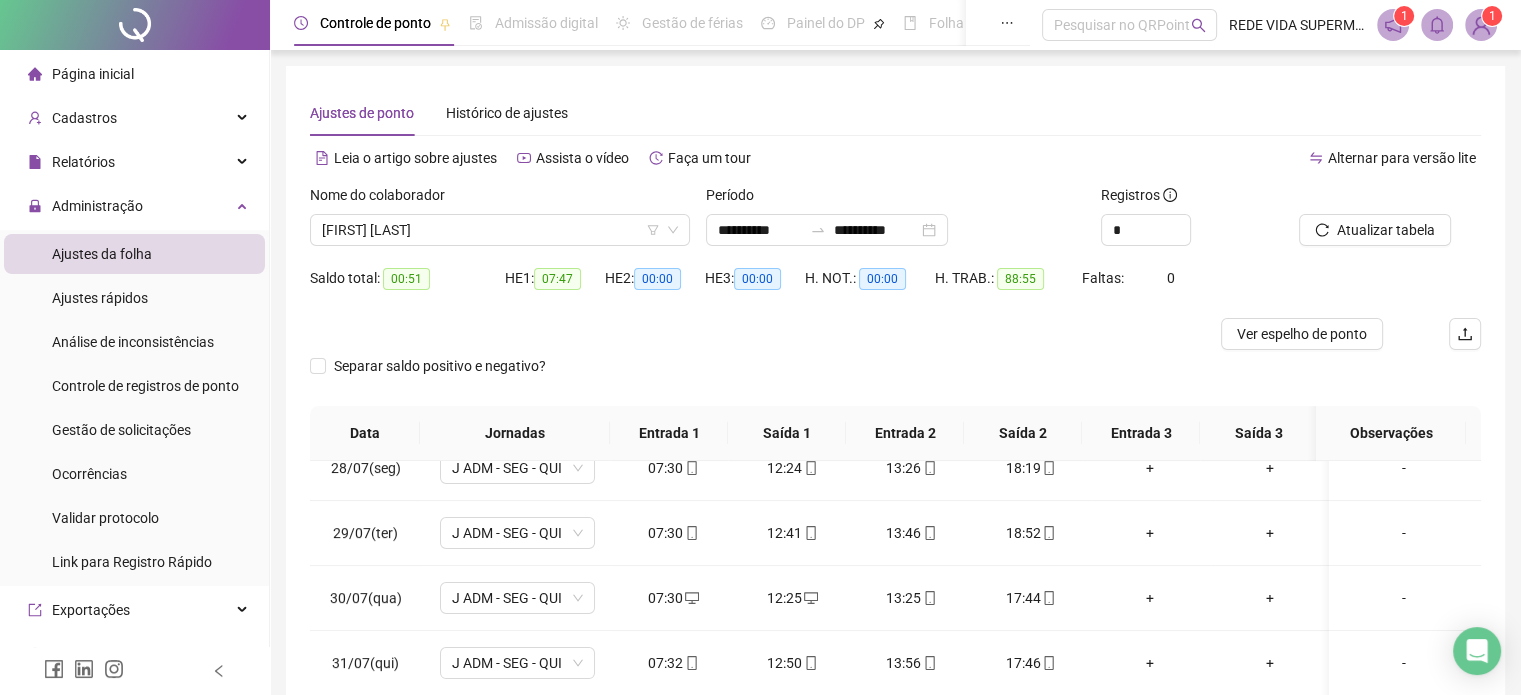 scroll, scrollTop: 302, scrollLeft: 0, axis: vertical 